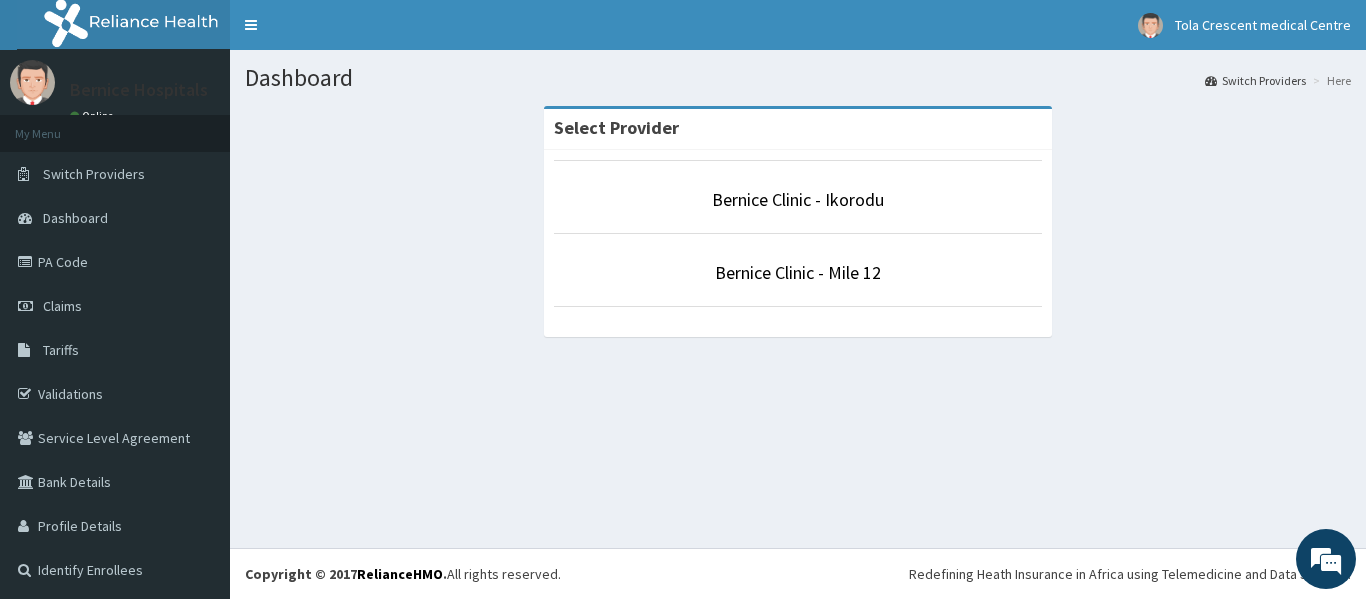 scroll, scrollTop: 0, scrollLeft: 0, axis: both 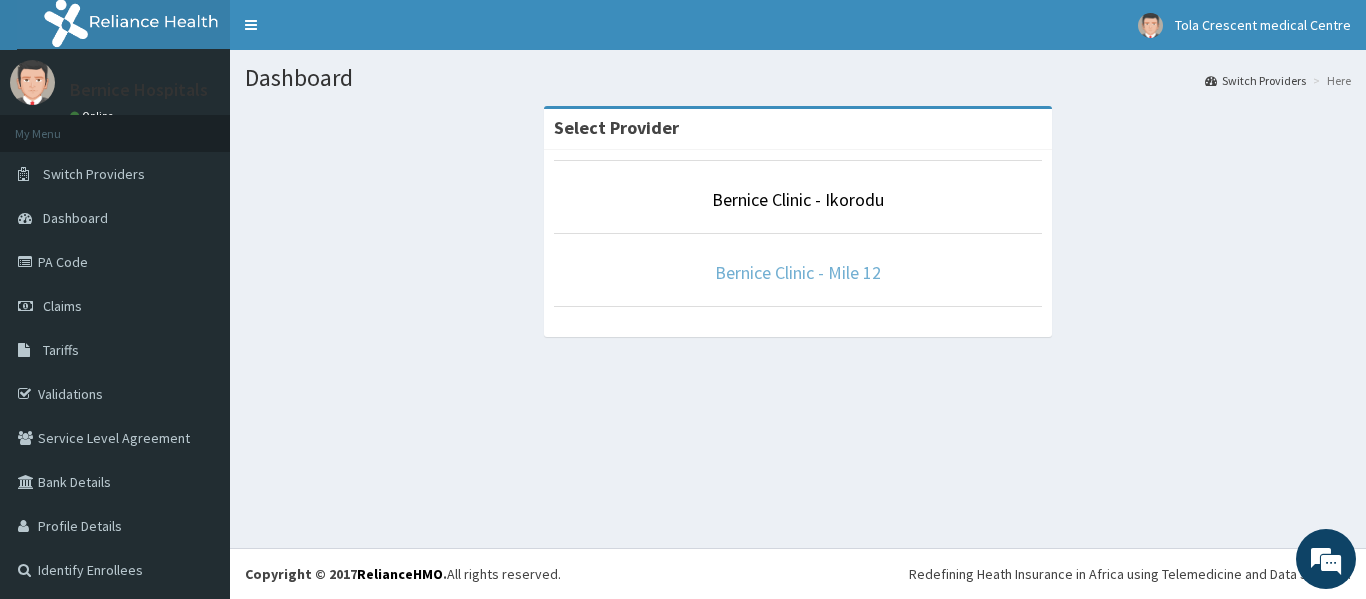 click on "Bernice Clinic - Mile 12" at bounding box center (798, 272) 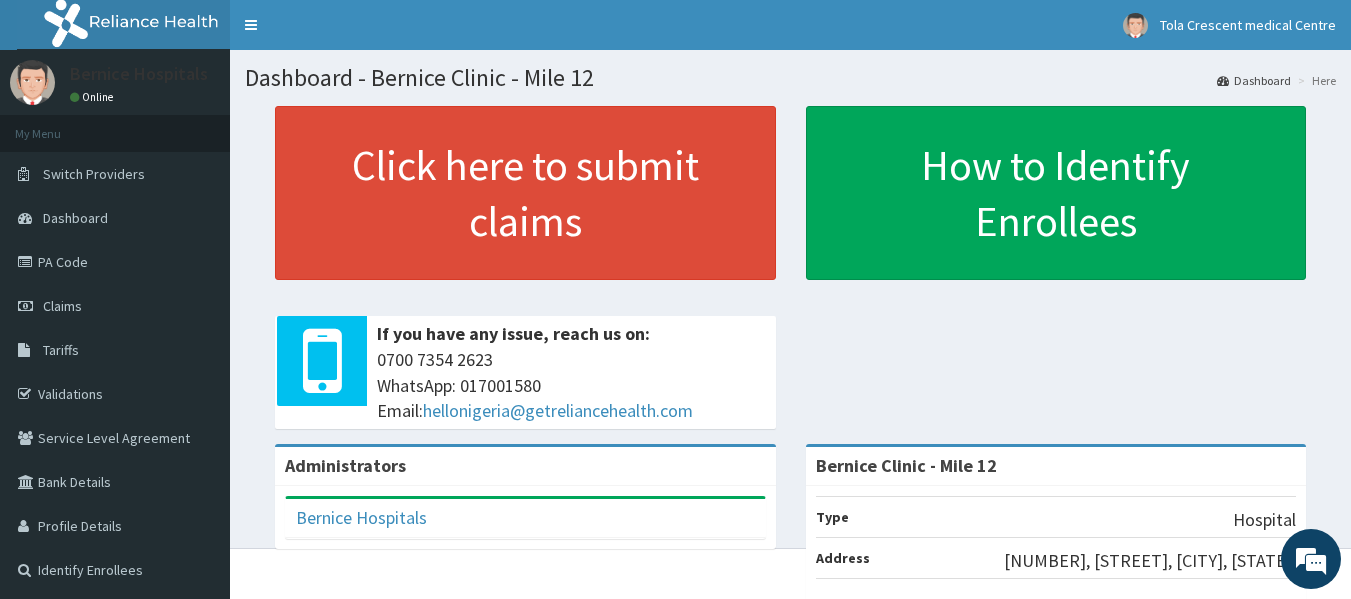 scroll, scrollTop: 0, scrollLeft: 0, axis: both 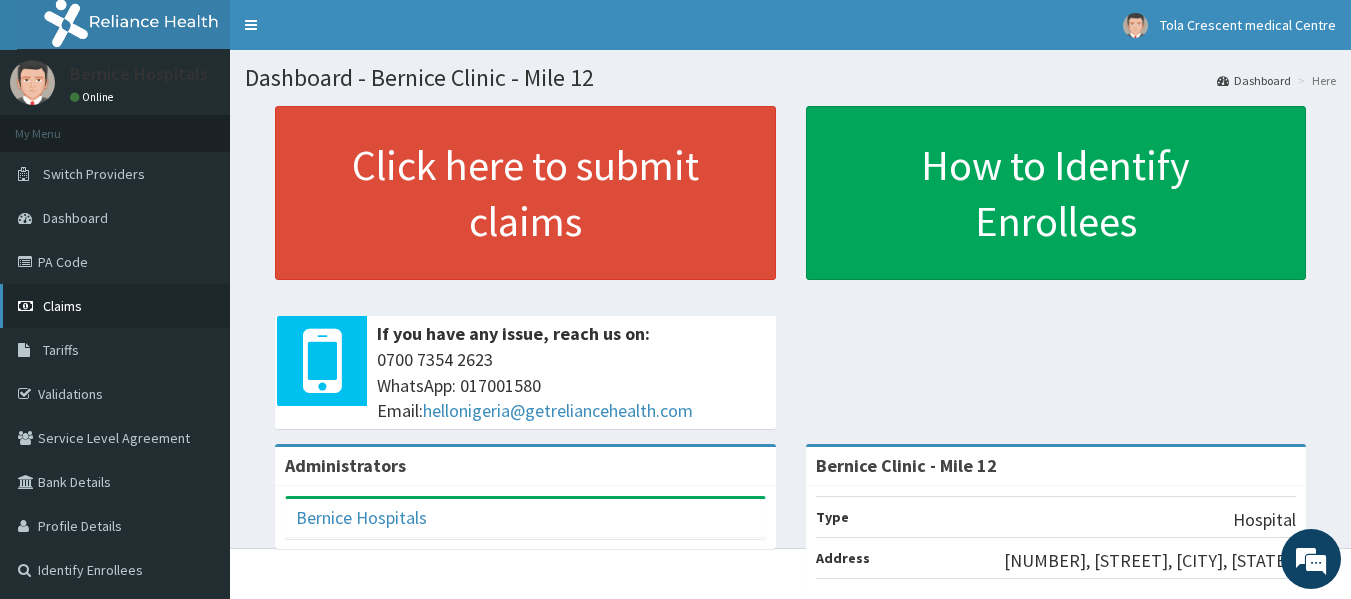 click on "Claims" at bounding box center (115, 306) 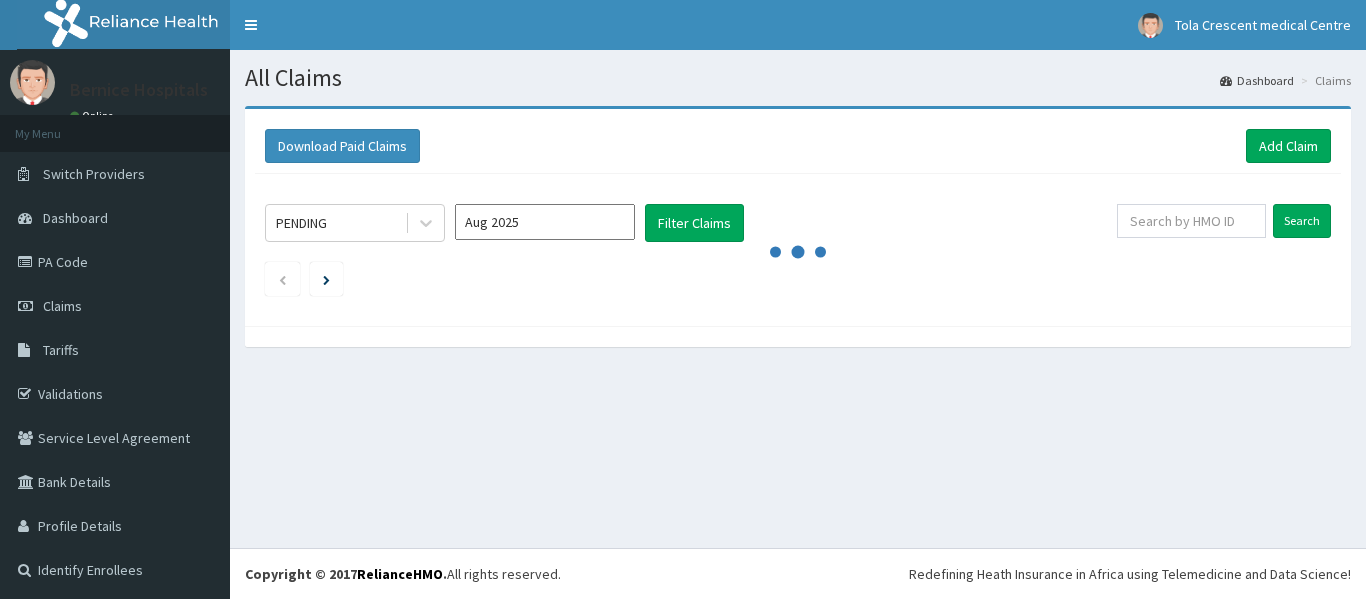 scroll, scrollTop: 0, scrollLeft: 0, axis: both 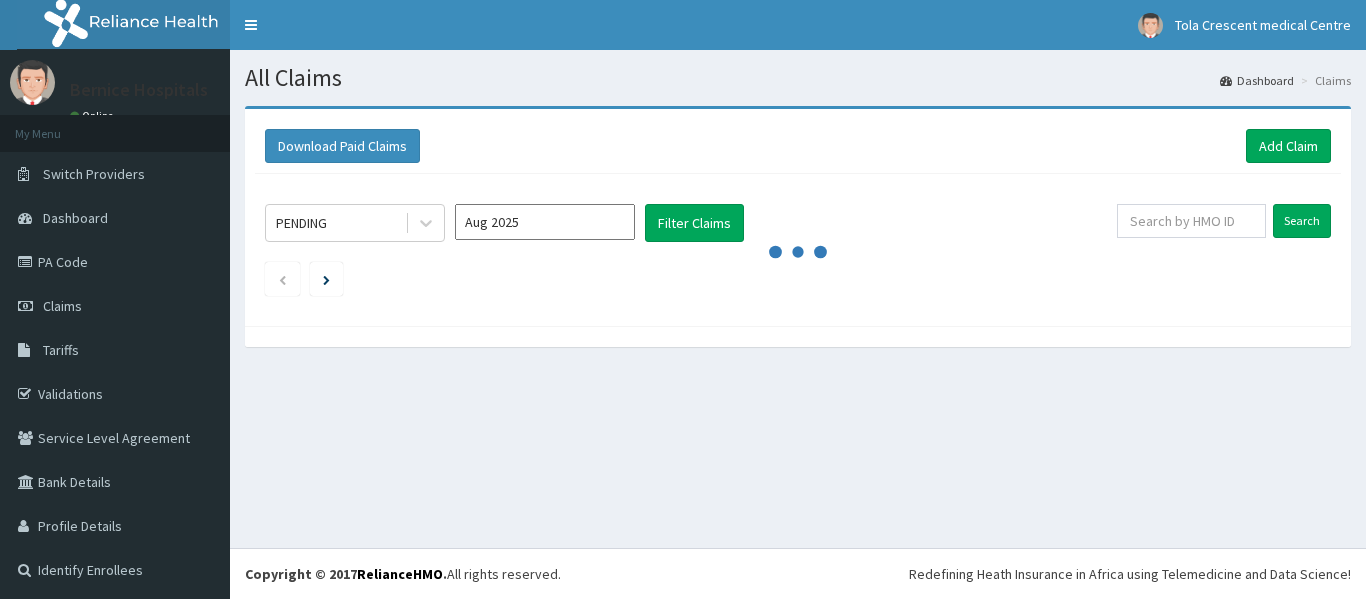 click on "Aug 2025" at bounding box center [545, 222] 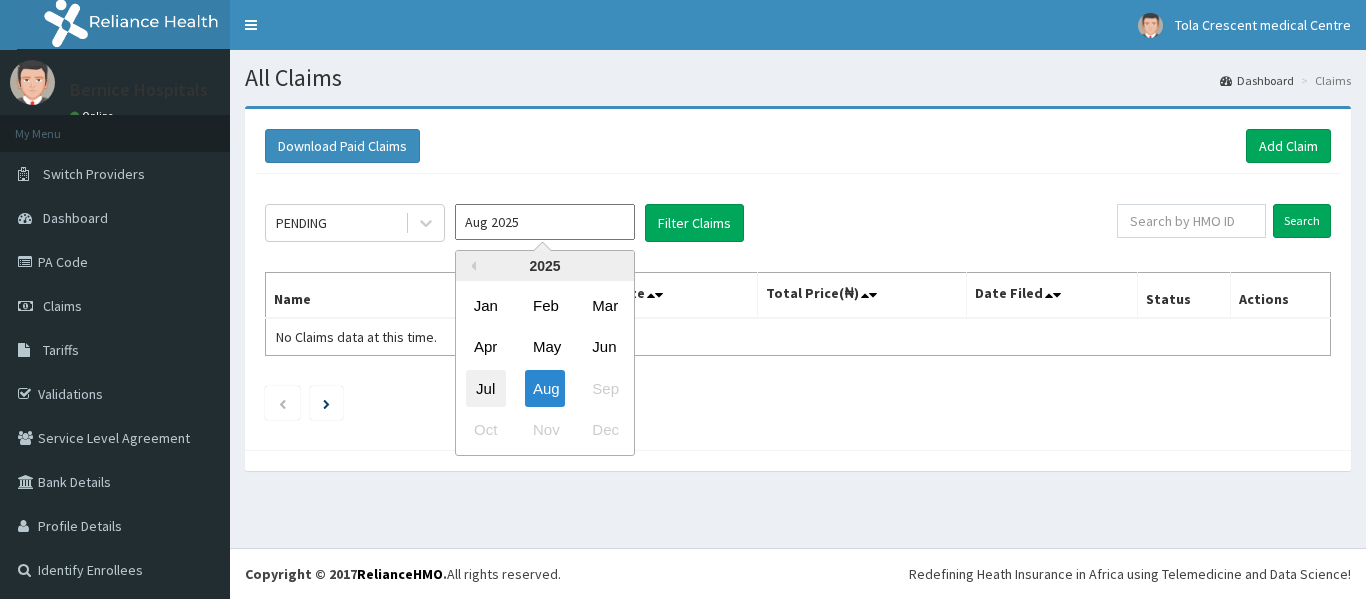 click on "Jul" at bounding box center (486, 388) 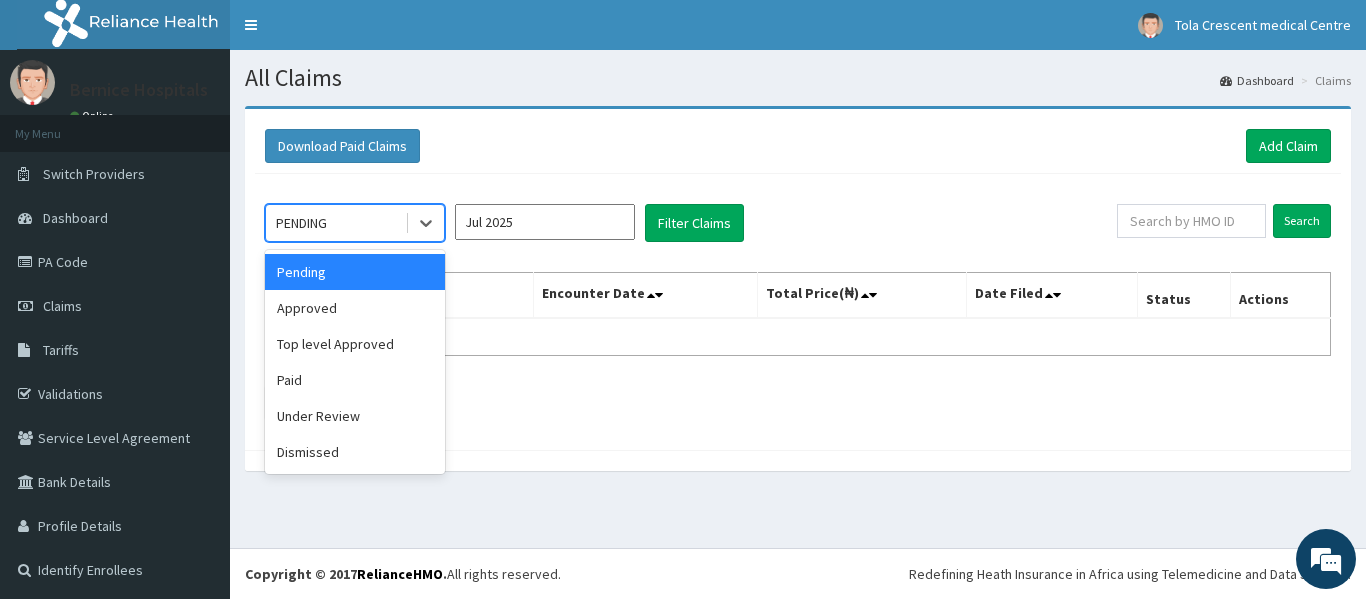 click on "PENDING" at bounding box center [335, 223] 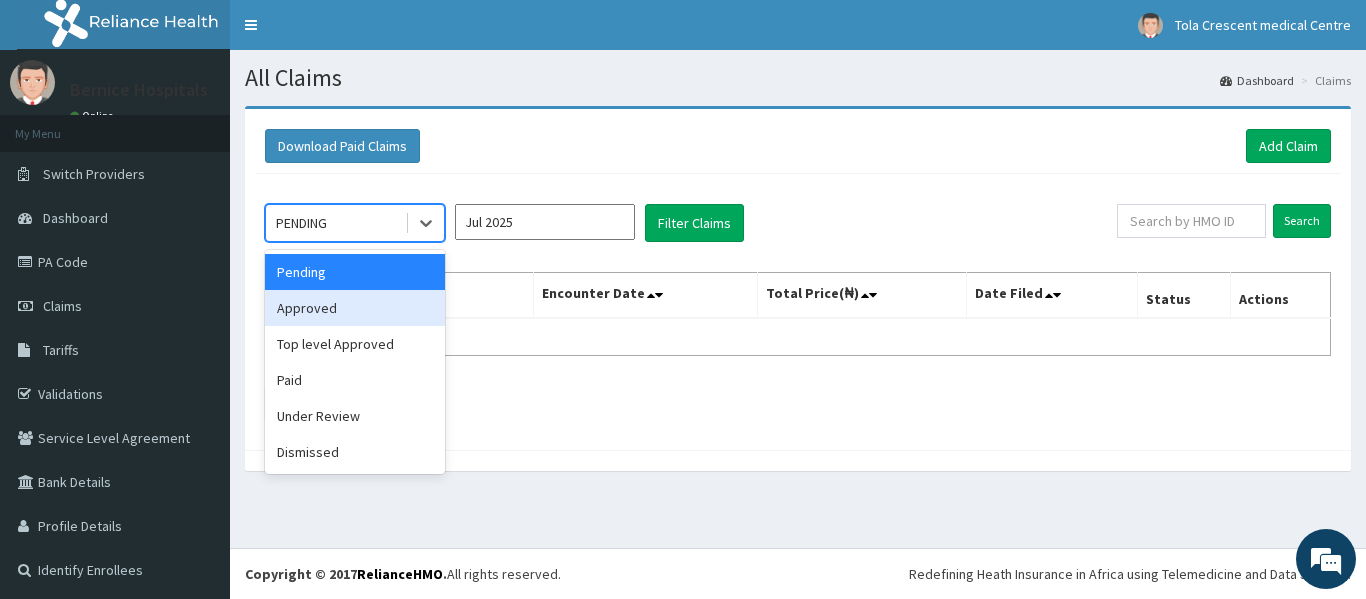 click on "Approved" at bounding box center [355, 308] 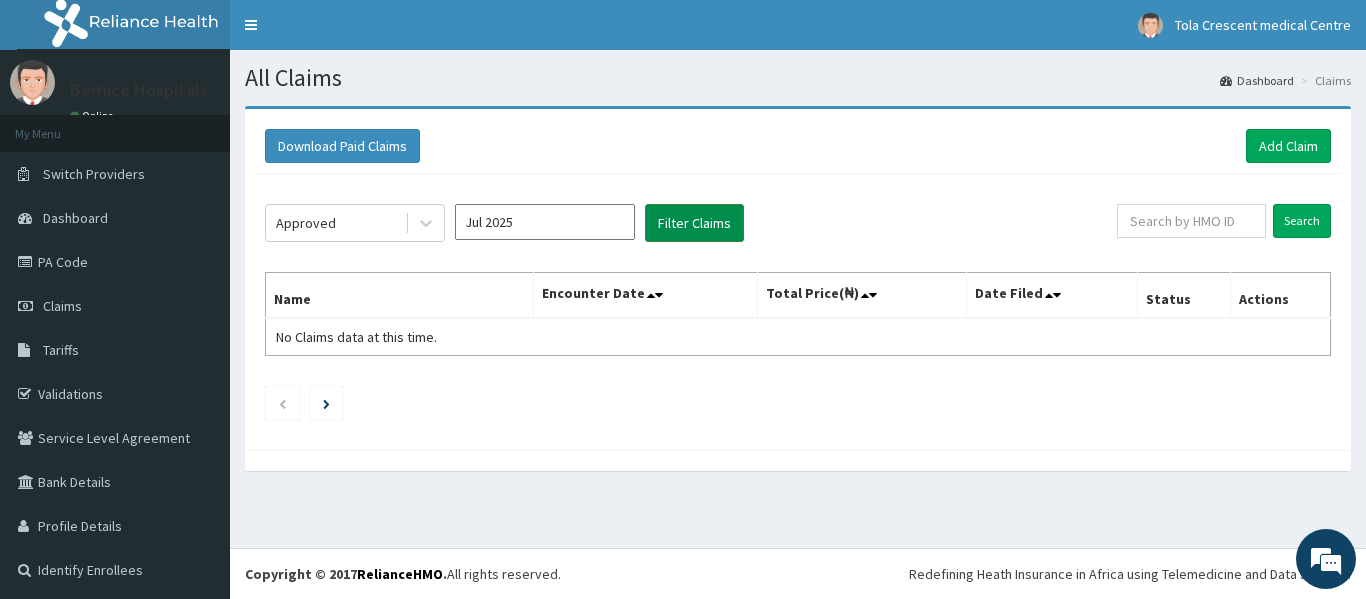 click on "Filter Claims" at bounding box center (694, 223) 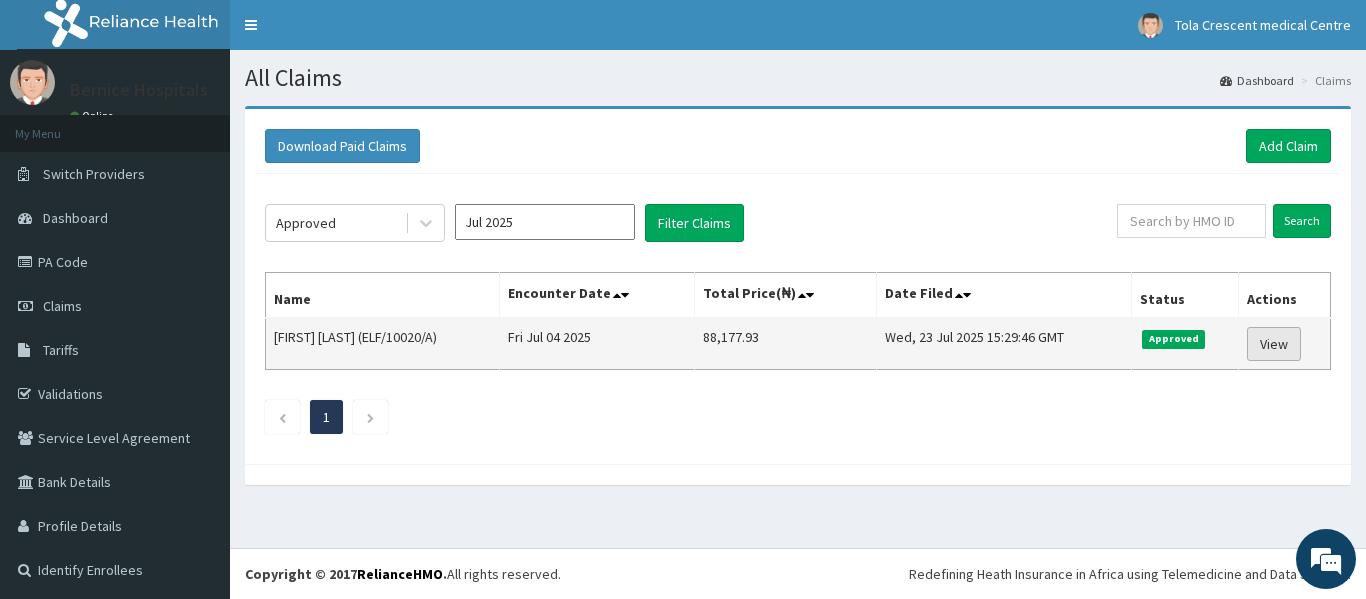 click on "View" at bounding box center (1274, 344) 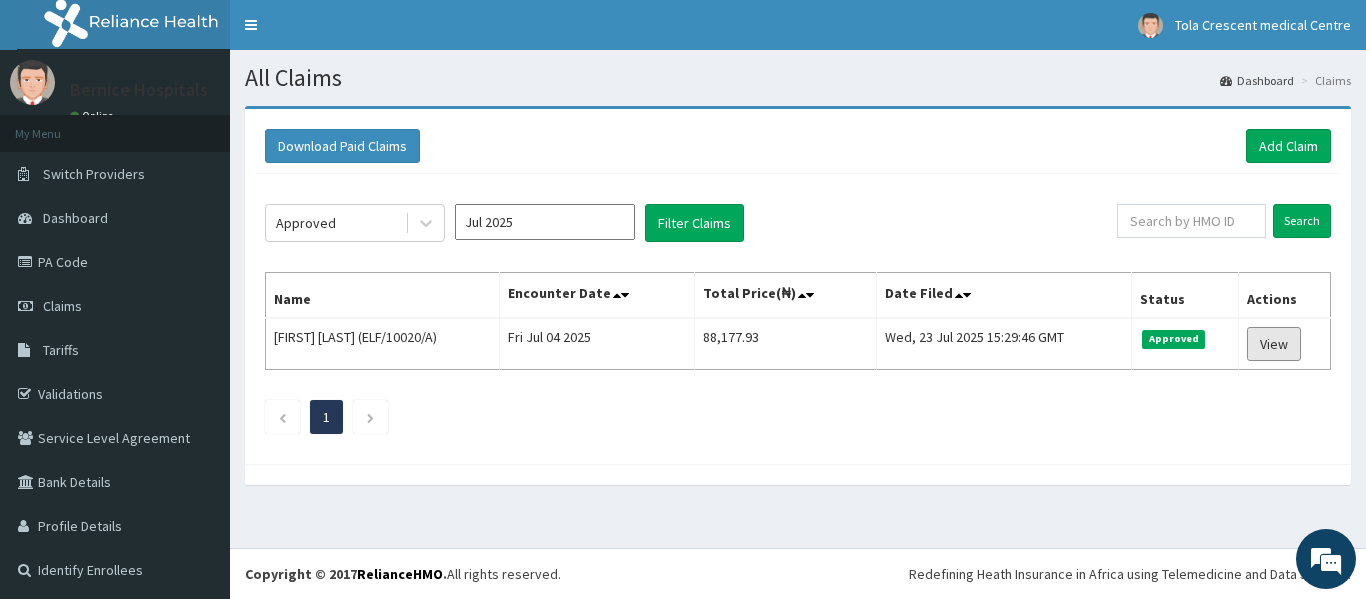 scroll, scrollTop: 0, scrollLeft: 0, axis: both 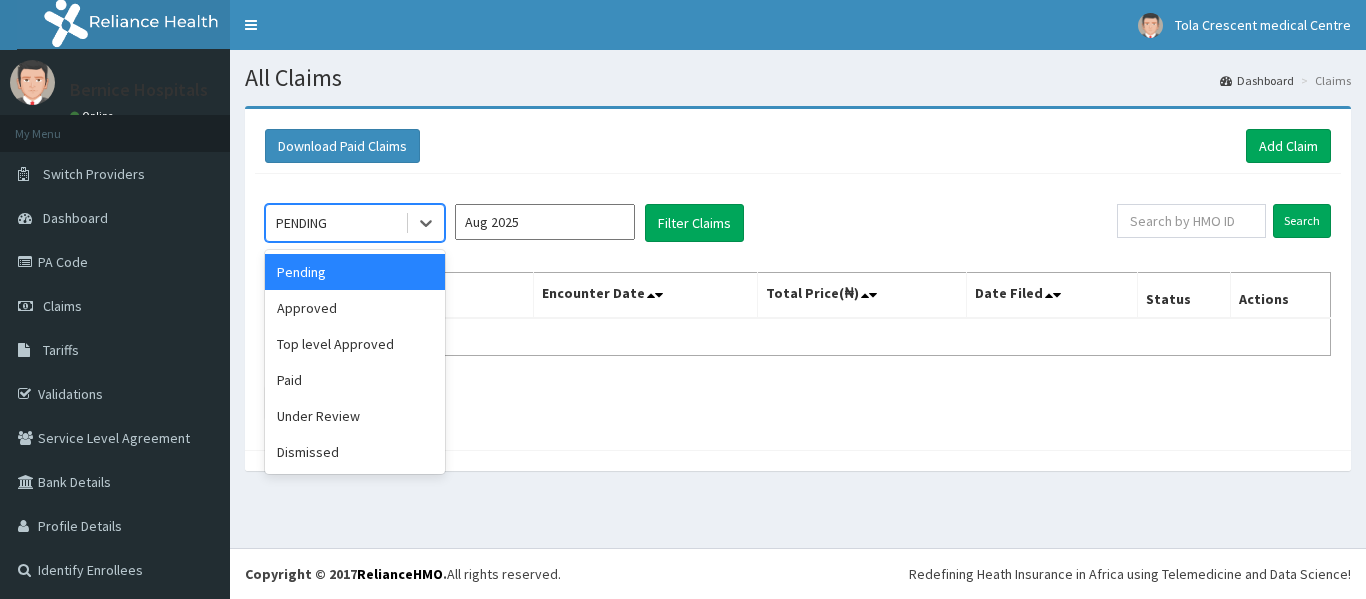 click on "PENDING" at bounding box center (335, 223) 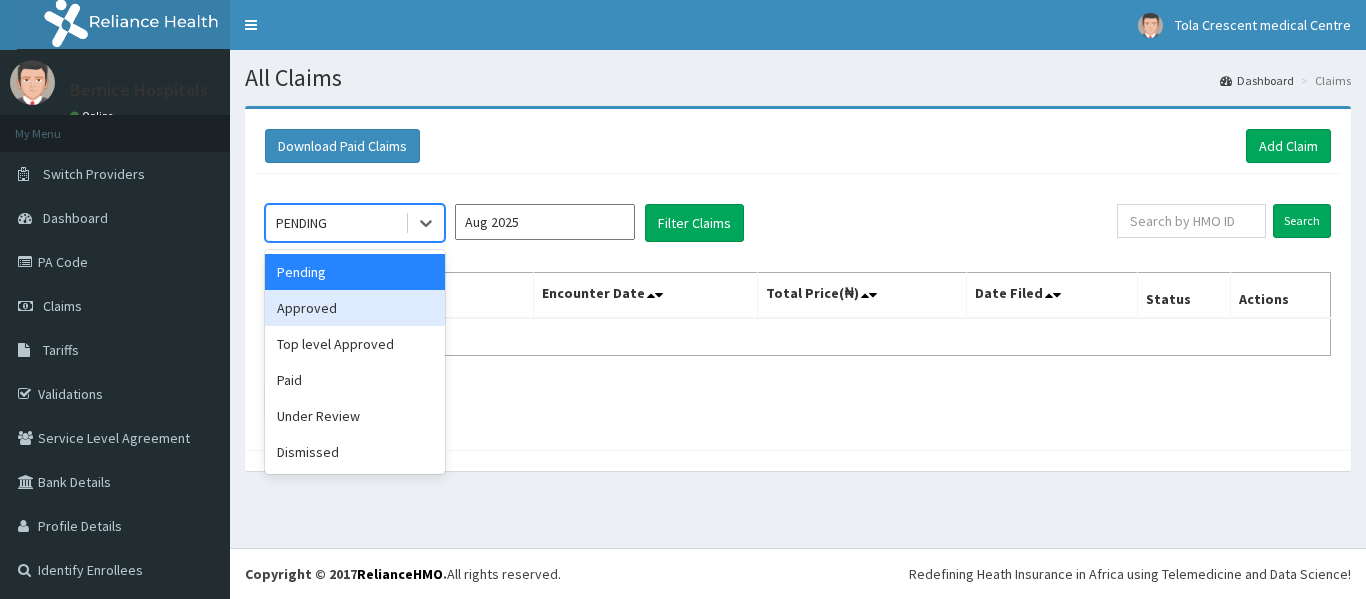 click on "Approved" at bounding box center [355, 308] 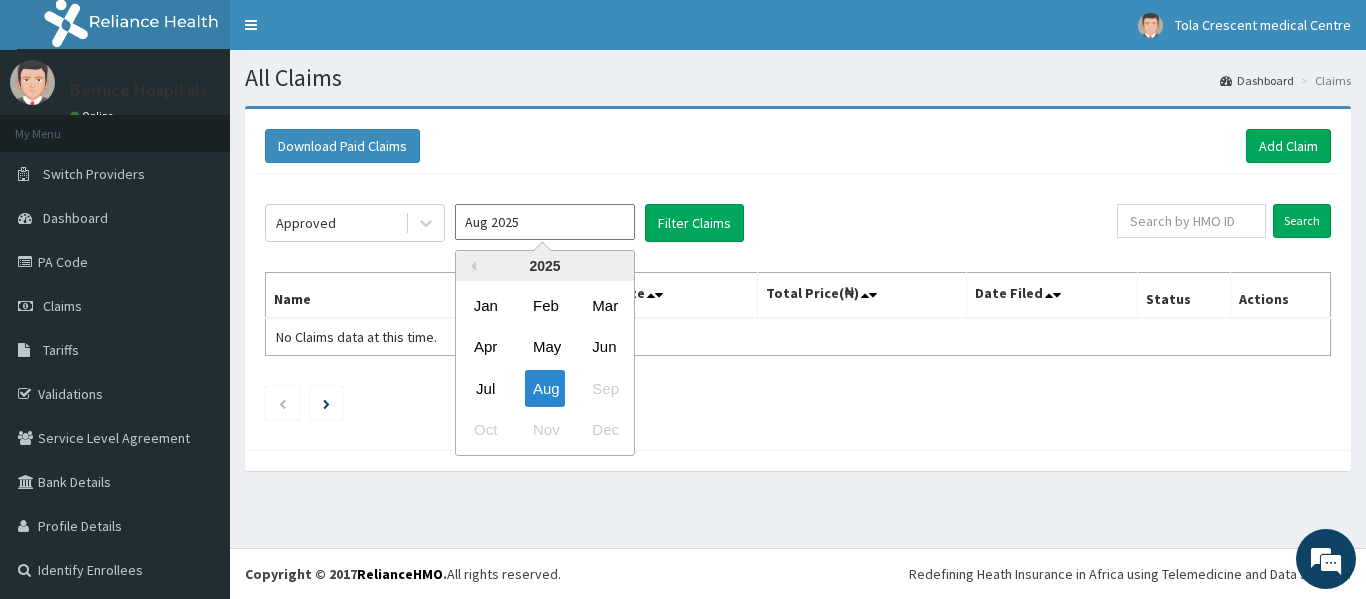 click on "Aug 2025" at bounding box center (545, 222) 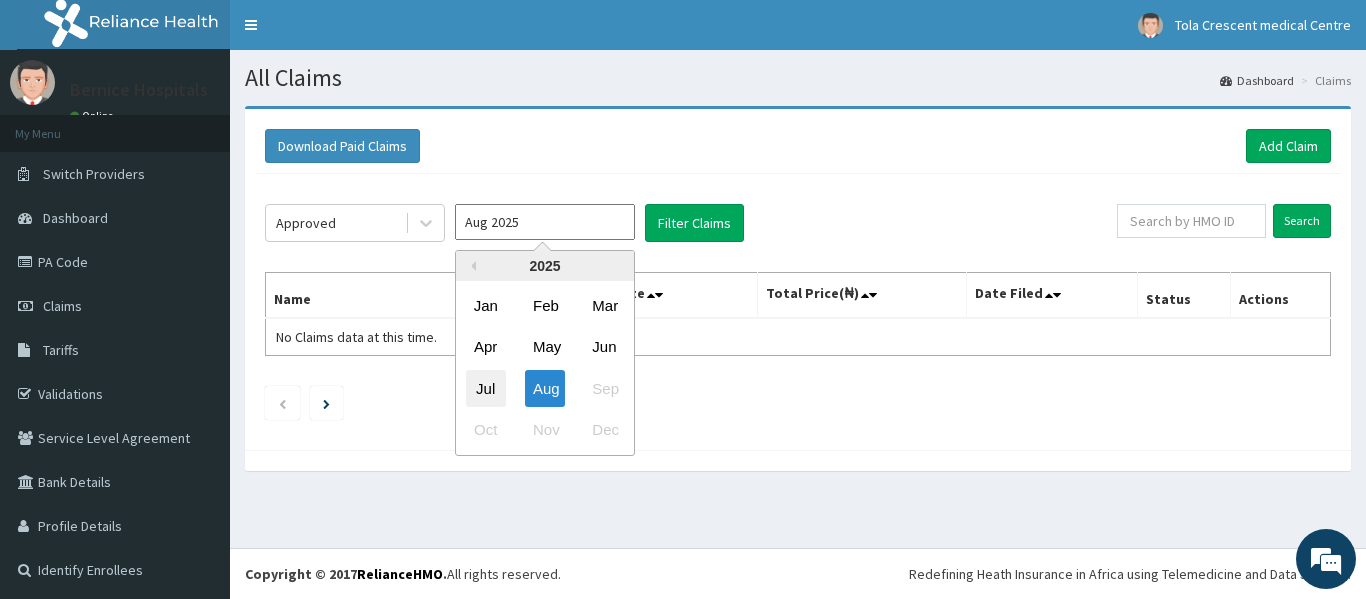 click on "Jul" at bounding box center (486, 388) 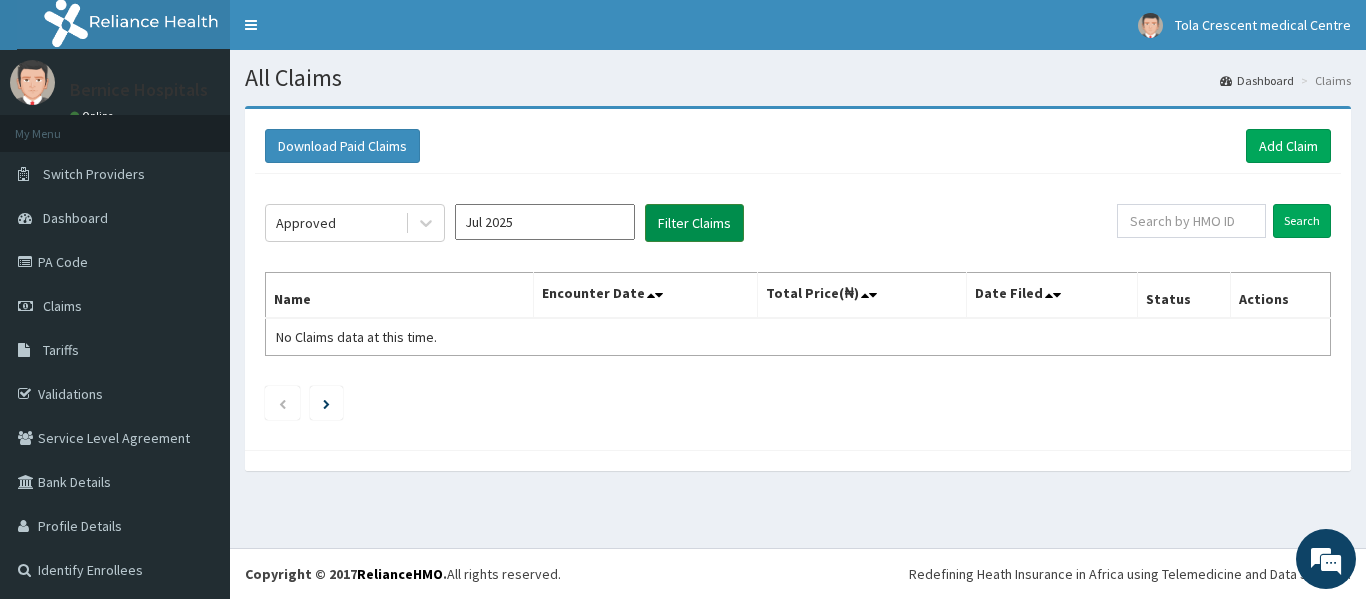 click on "Filter Claims" at bounding box center (694, 223) 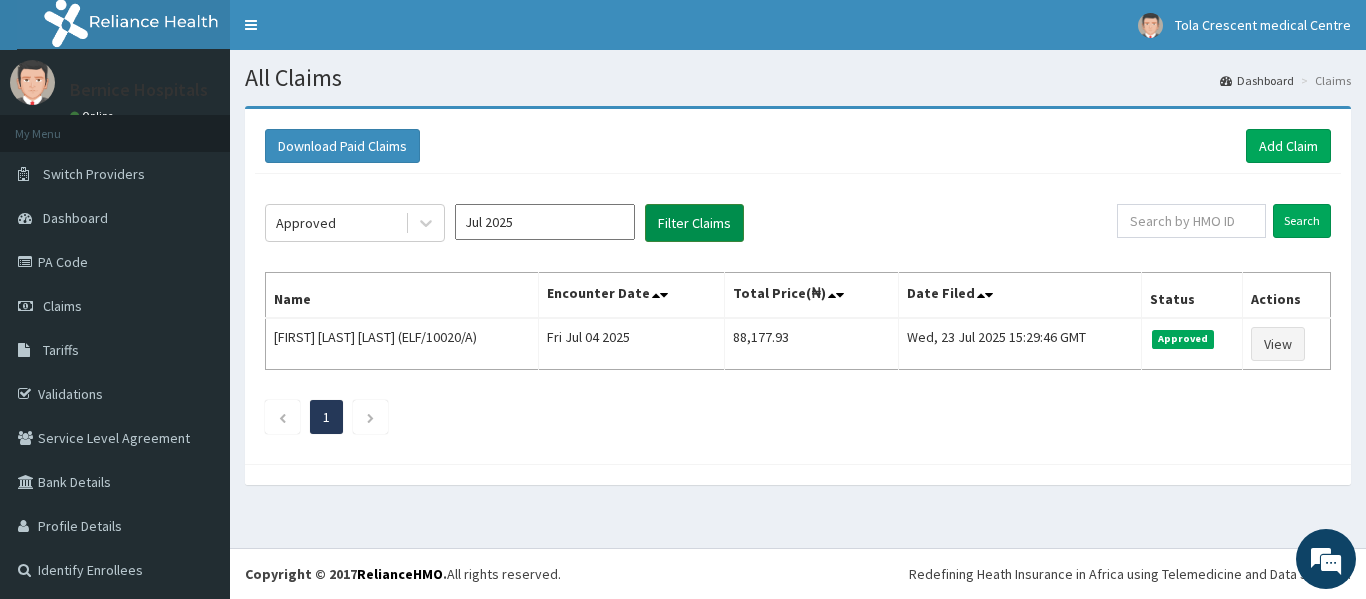 scroll, scrollTop: 0, scrollLeft: 0, axis: both 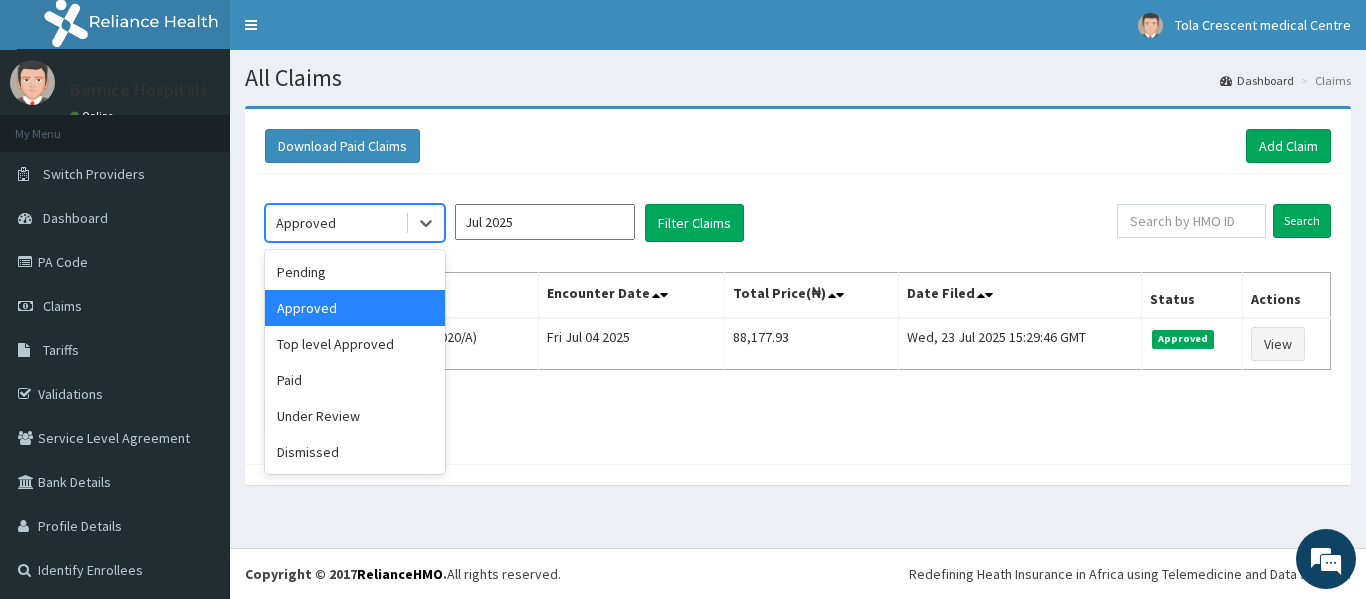 click on "Approved" at bounding box center (335, 223) 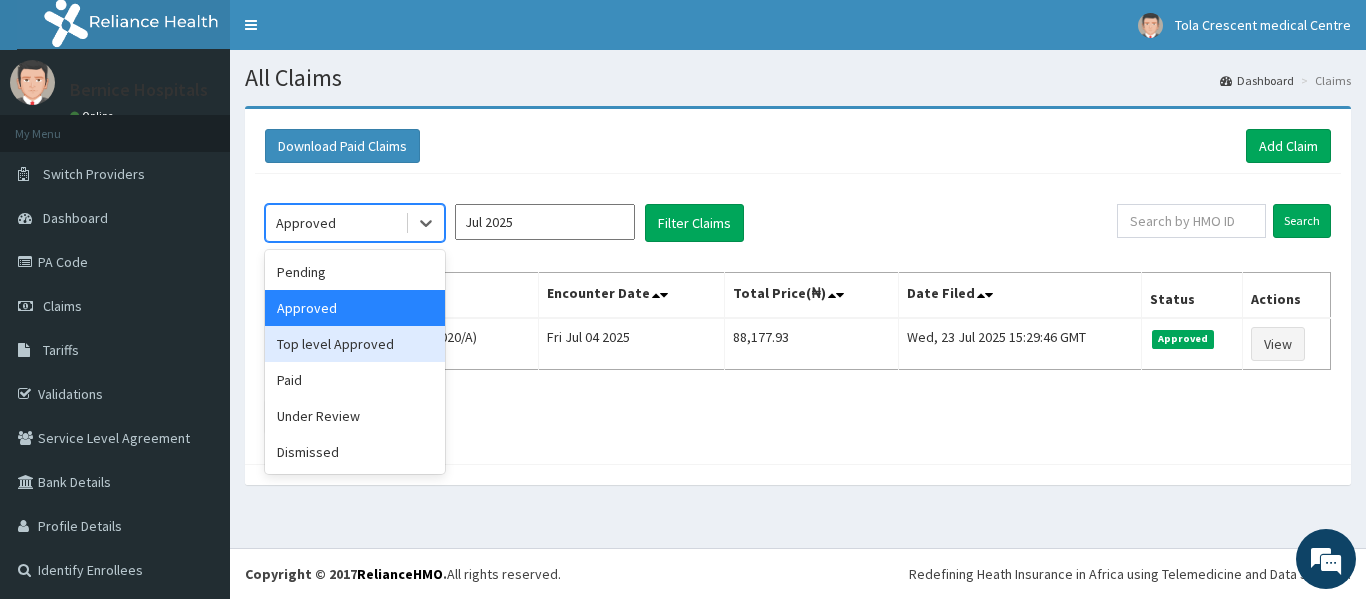 click on "Top level Approved" at bounding box center [355, 344] 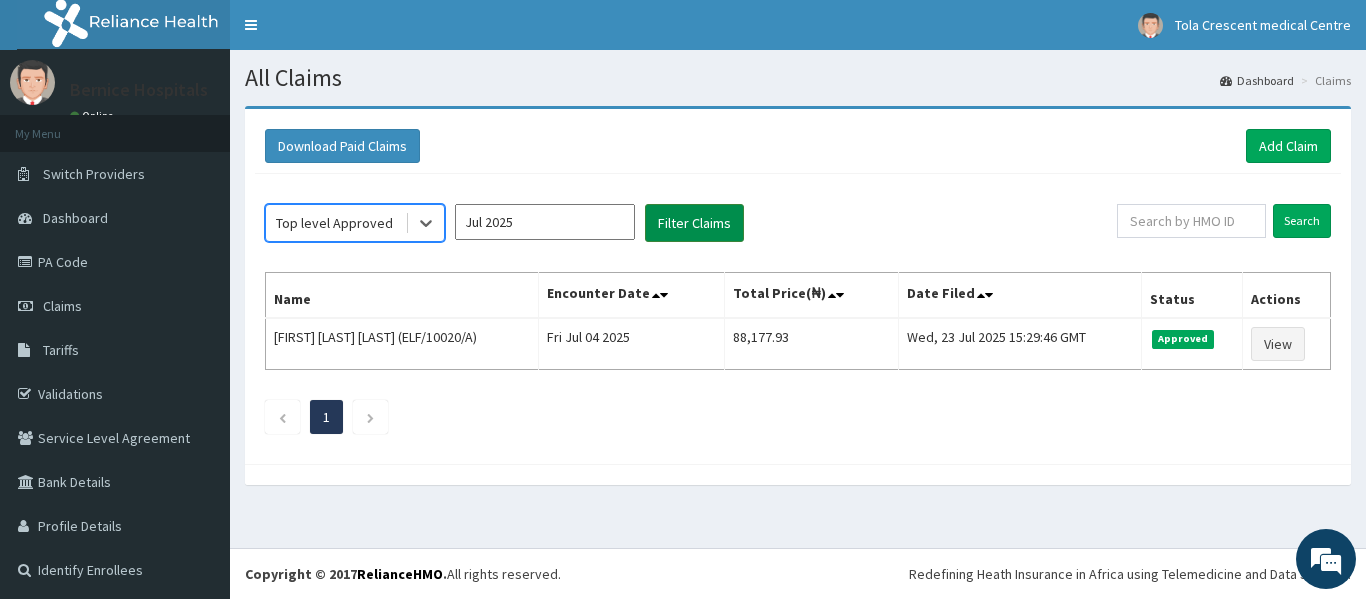 click on "Filter Claims" at bounding box center [694, 223] 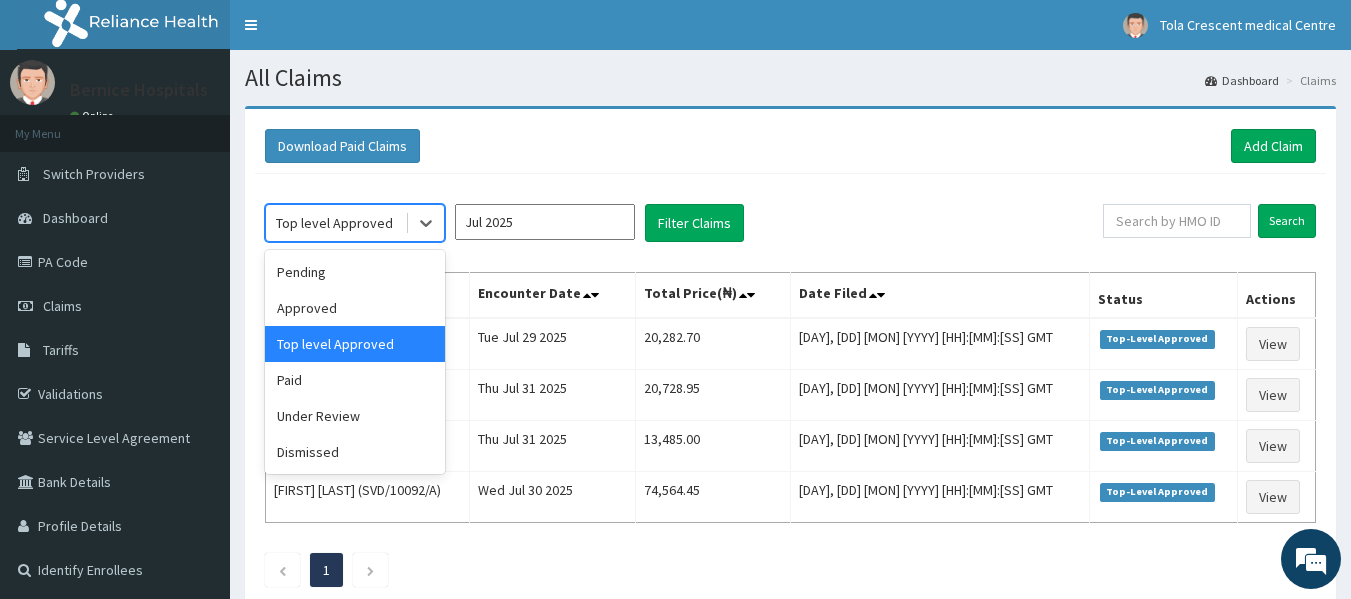 click on "Top level Approved" at bounding box center [334, 223] 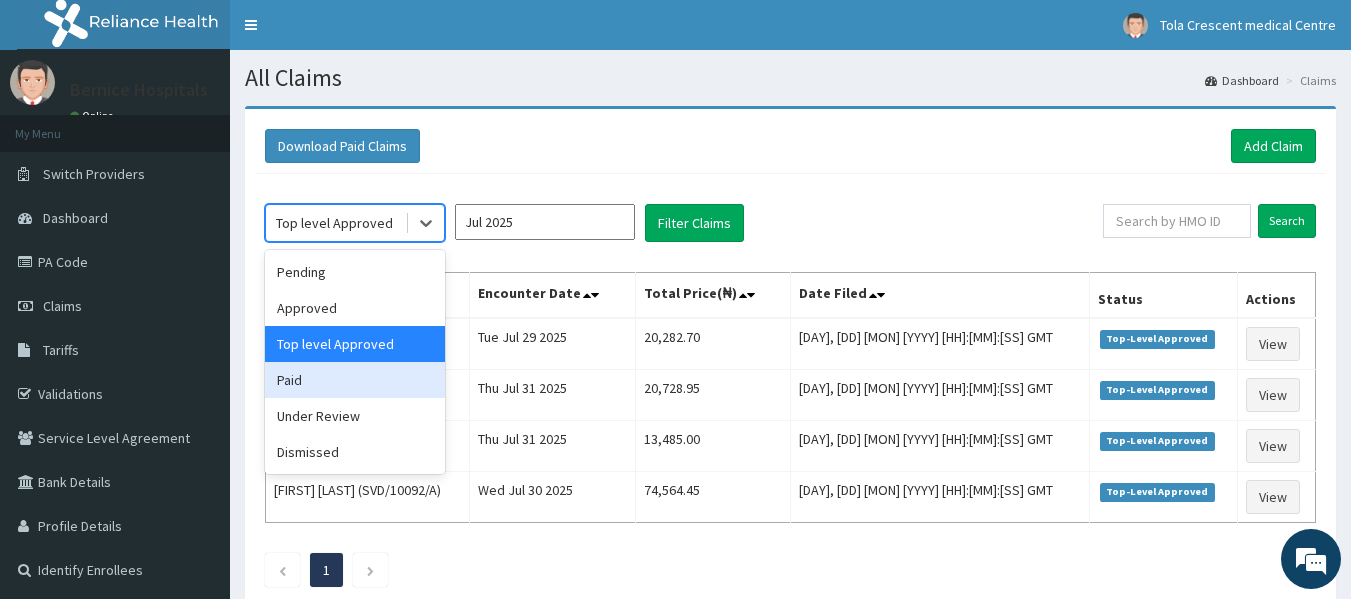 click on "Paid" at bounding box center [355, 380] 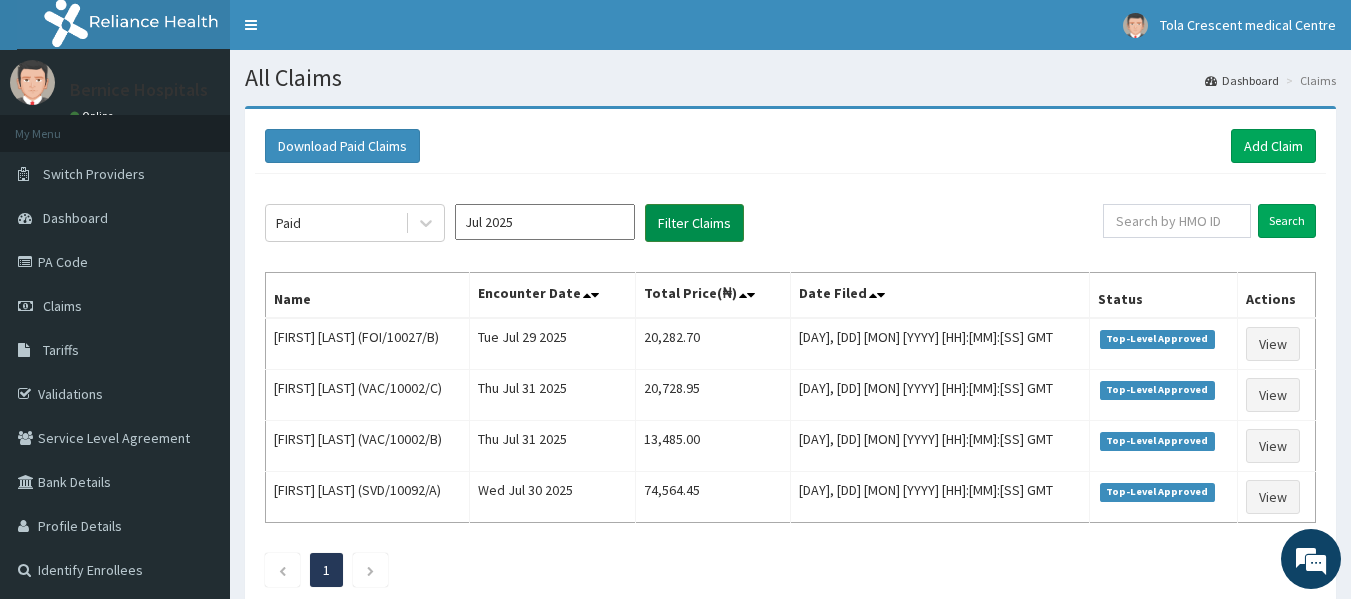 click on "Filter Claims" at bounding box center [694, 223] 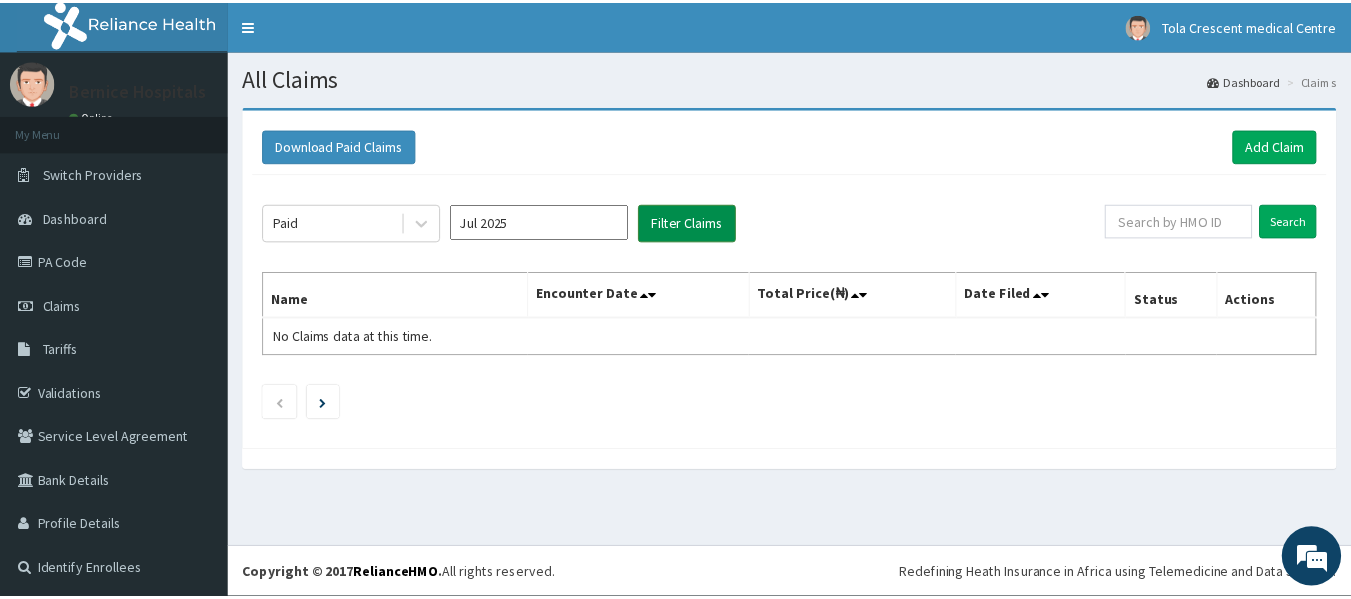 scroll, scrollTop: 3, scrollLeft: 0, axis: vertical 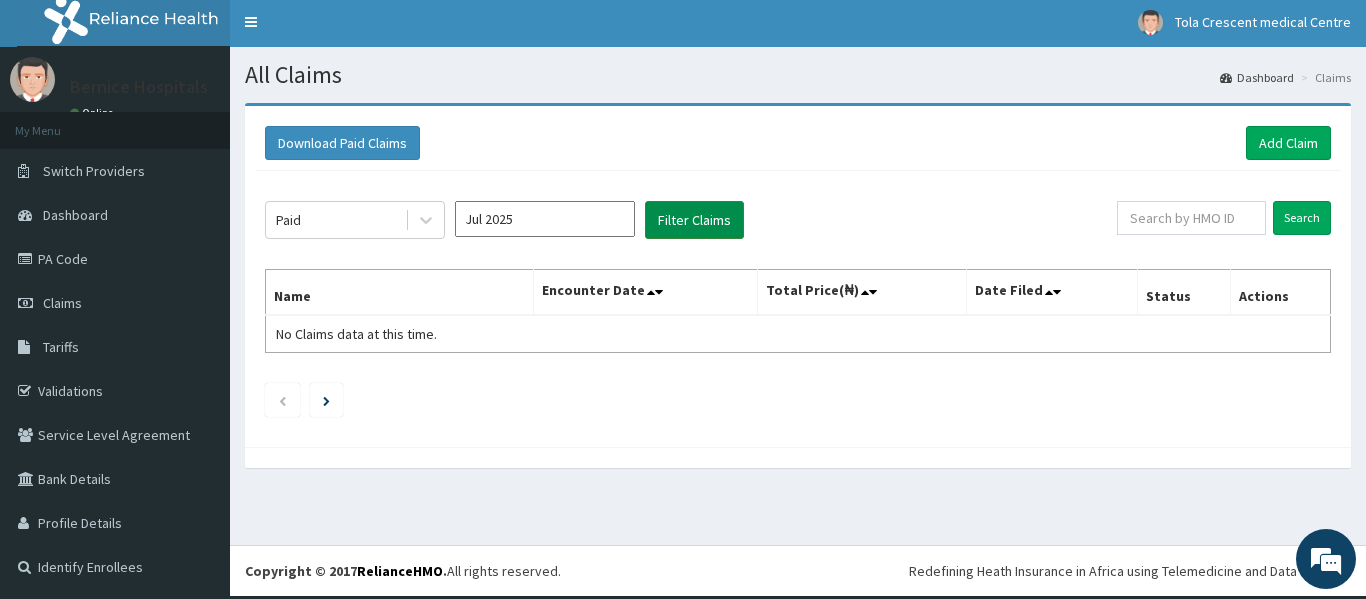 click on "Filter Claims" at bounding box center (694, 220) 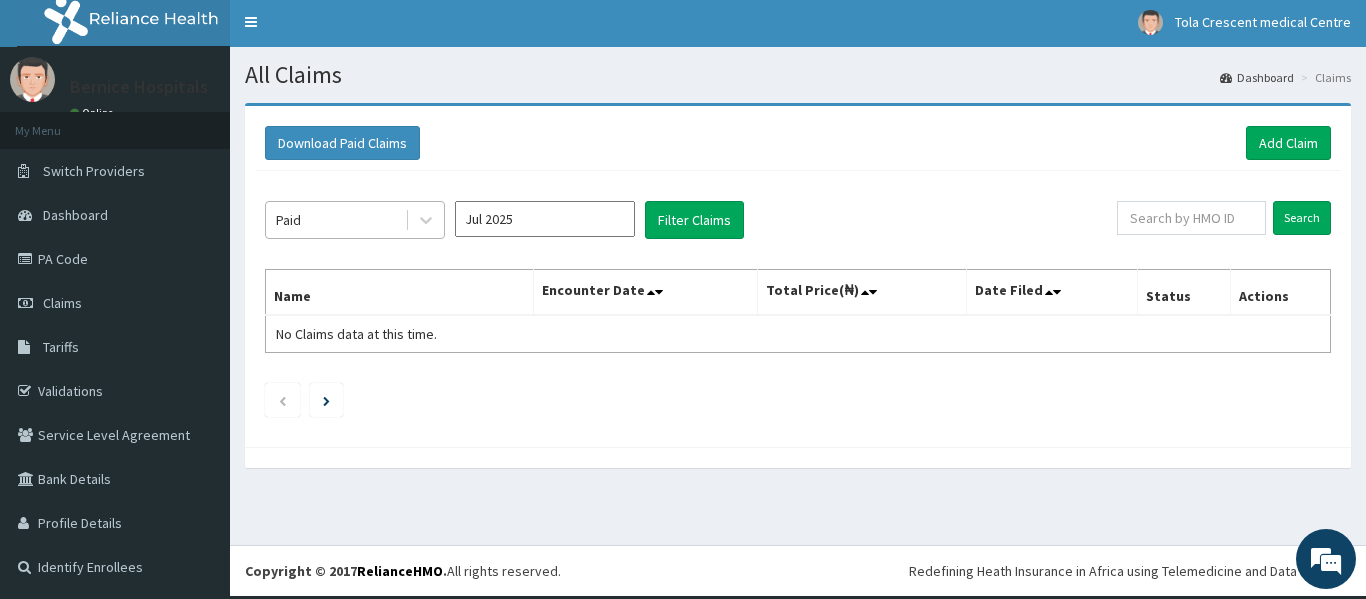 click on "Paid" at bounding box center (335, 220) 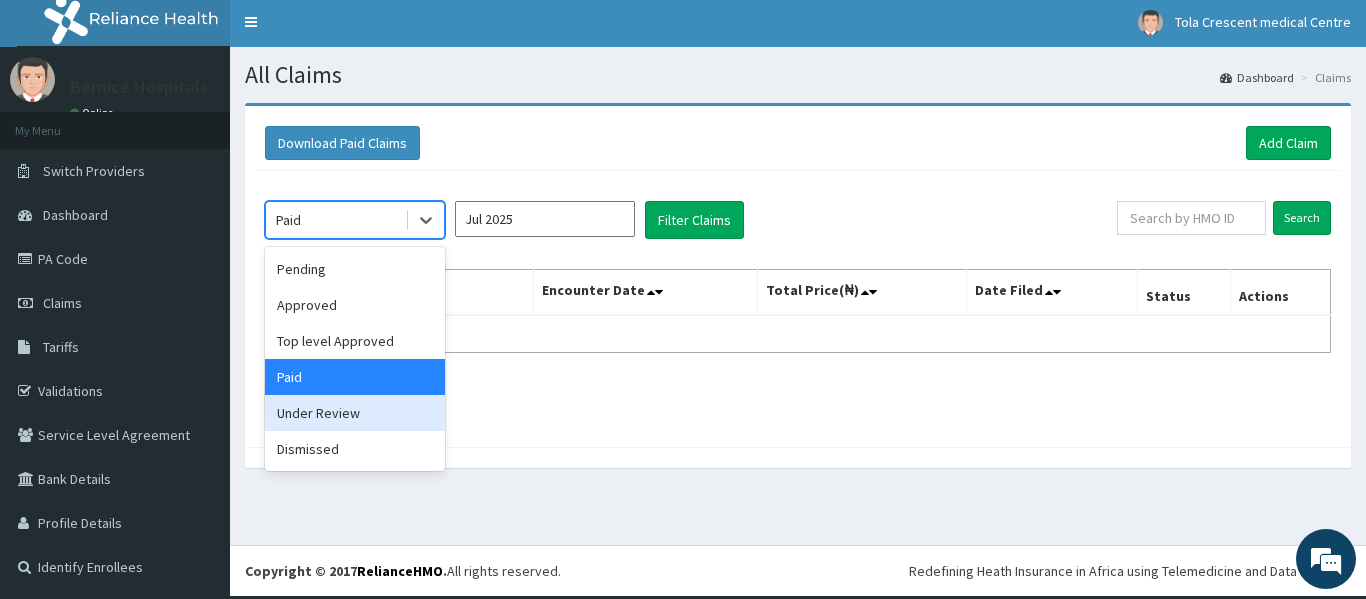 click on "Under Review" at bounding box center [355, 413] 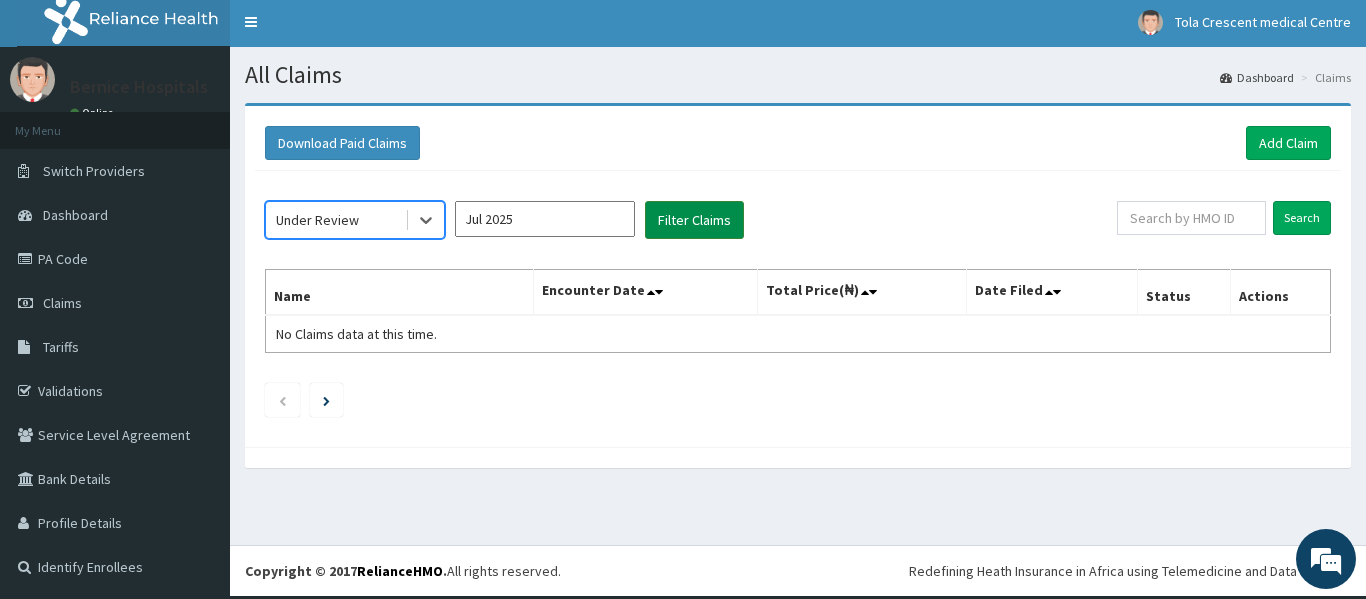 click on "Filter Claims" at bounding box center [694, 220] 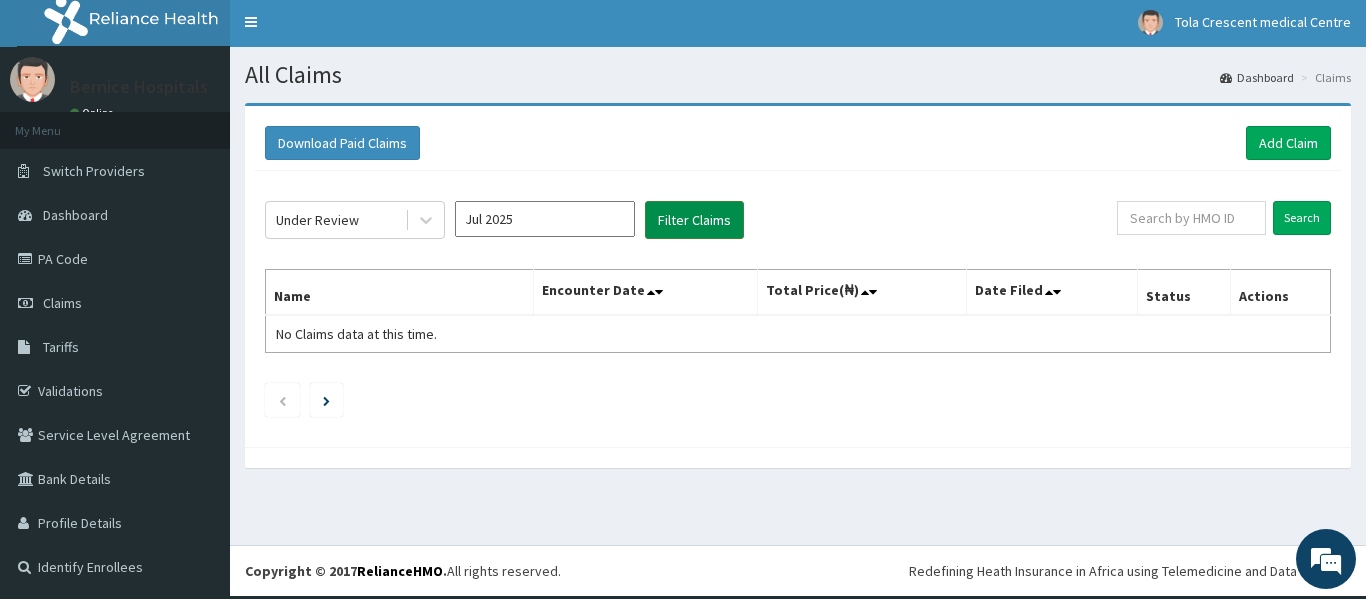 click on "Filter Claims" at bounding box center (694, 220) 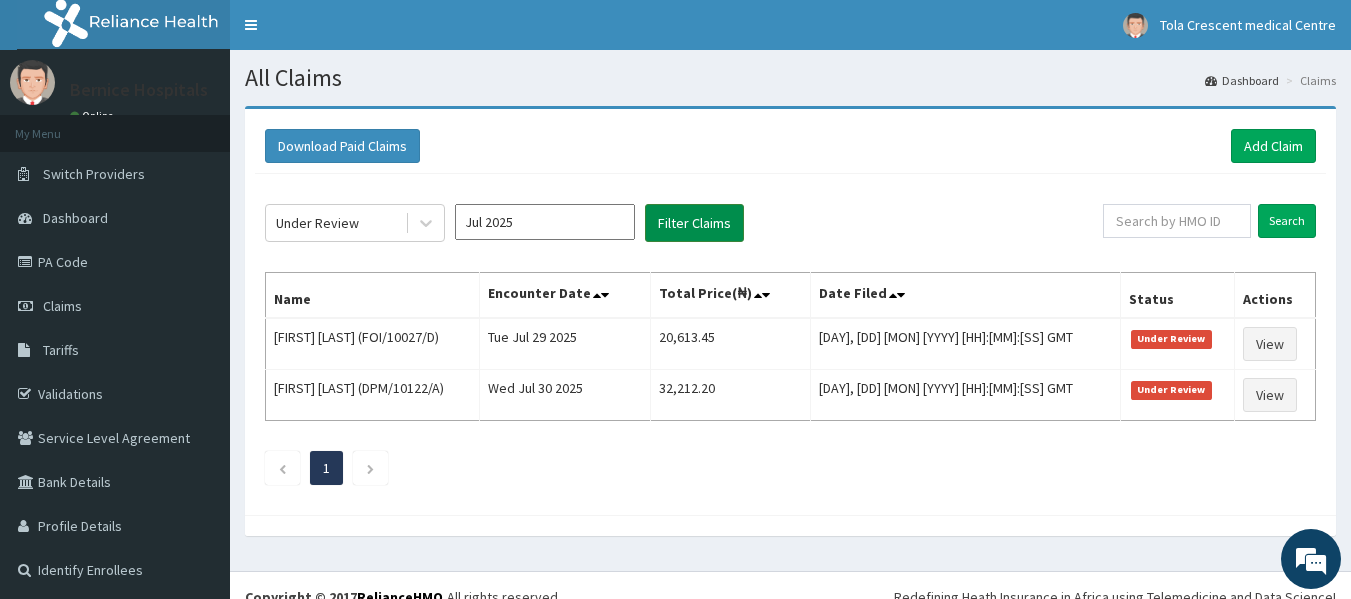 click on "Filter Claims" at bounding box center (694, 223) 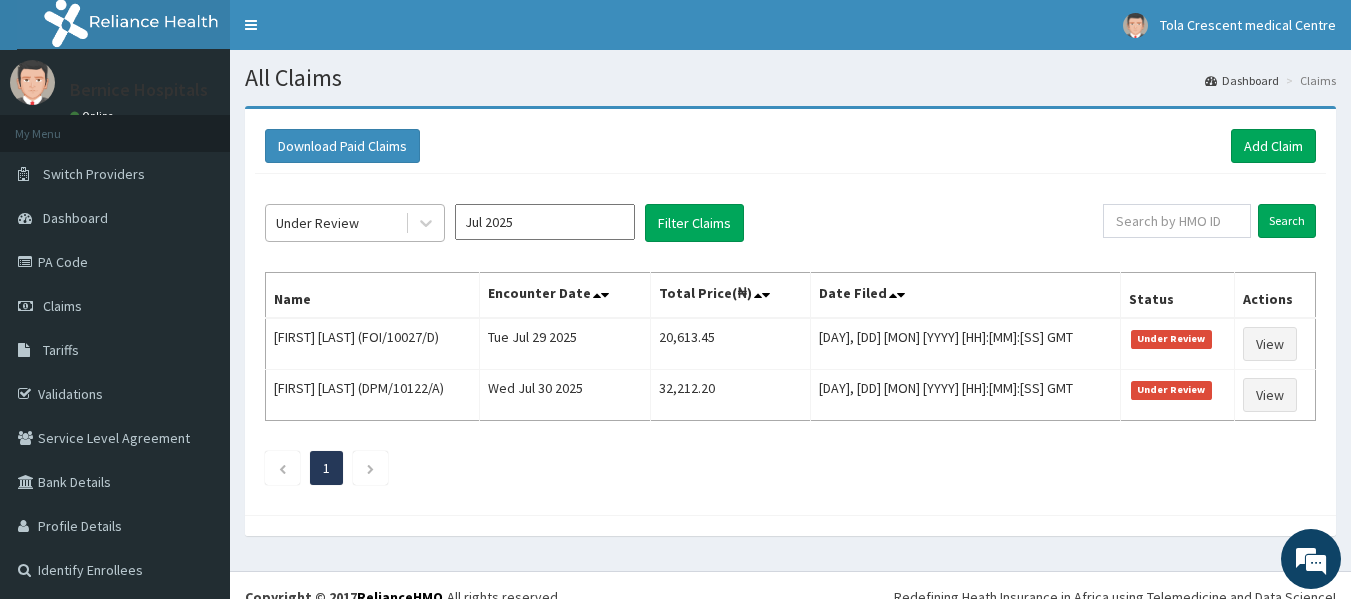 click on "Under Review" at bounding box center [317, 223] 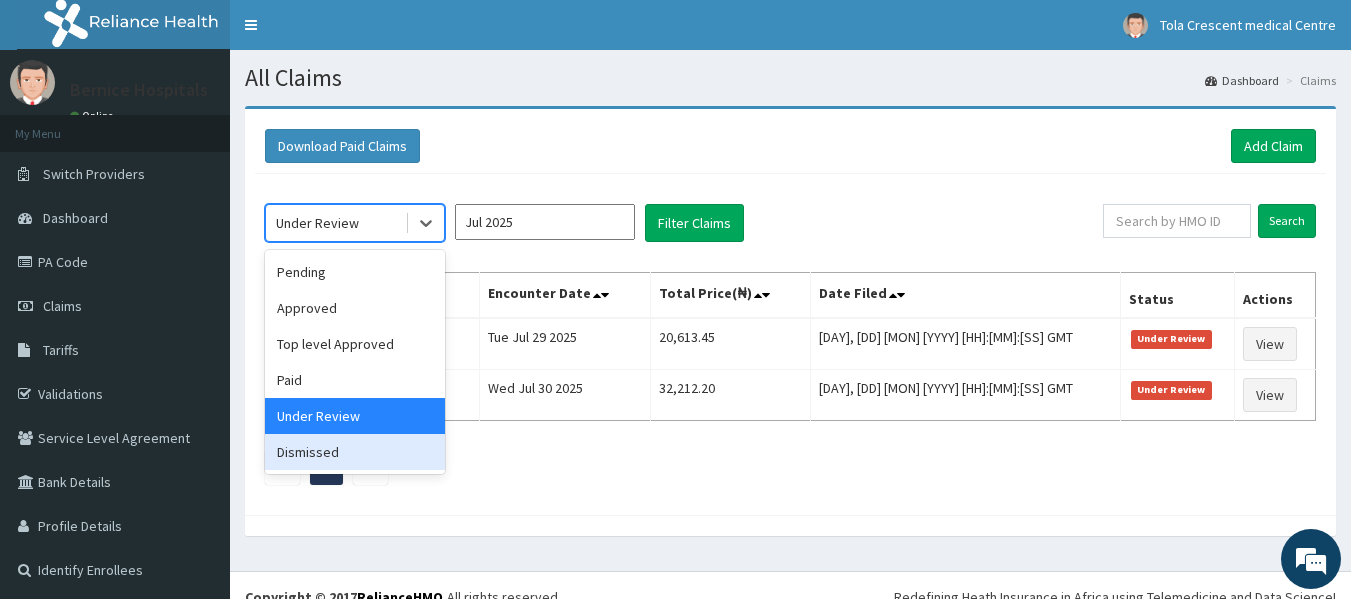 click on "Dismissed" at bounding box center (355, 452) 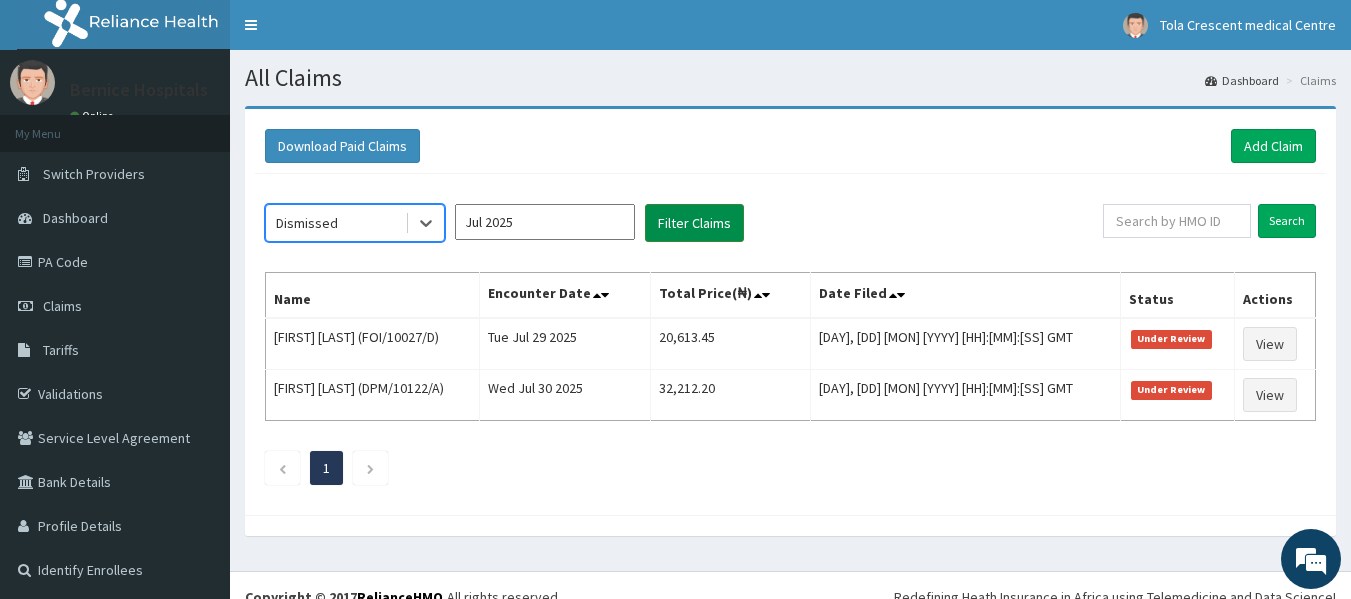 click on "Filter Claims" at bounding box center [694, 223] 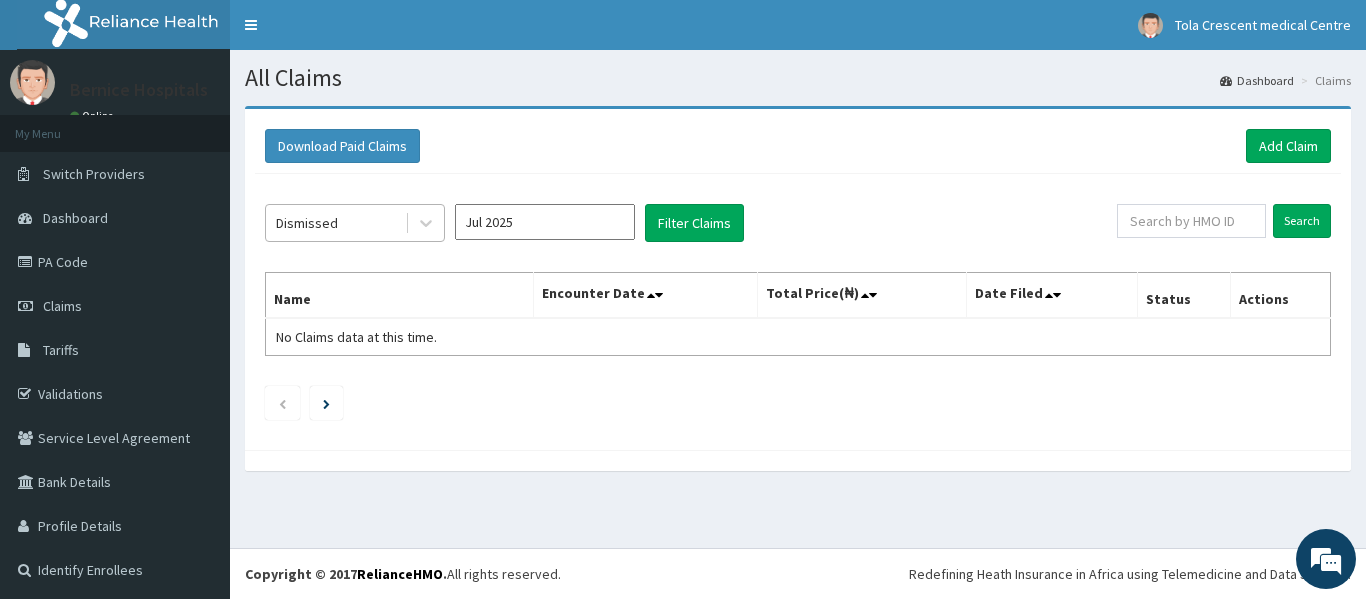 click on "Dismissed" at bounding box center (335, 223) 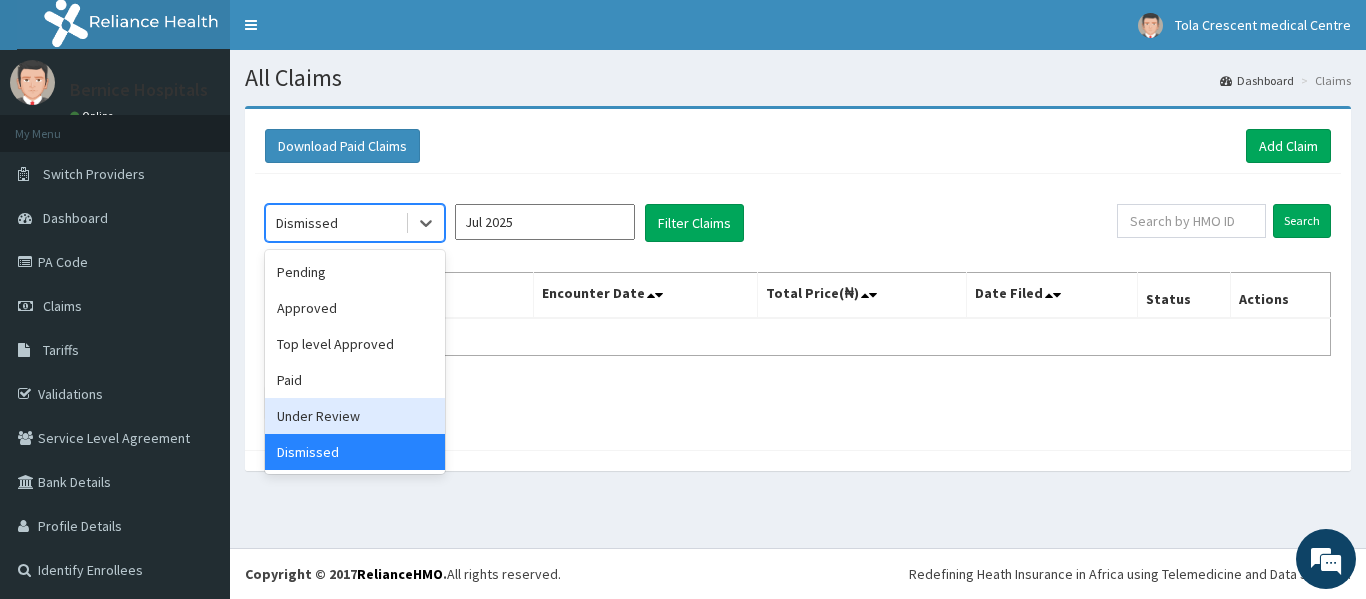 click on "Under Review" at bounding box center (355, 416) 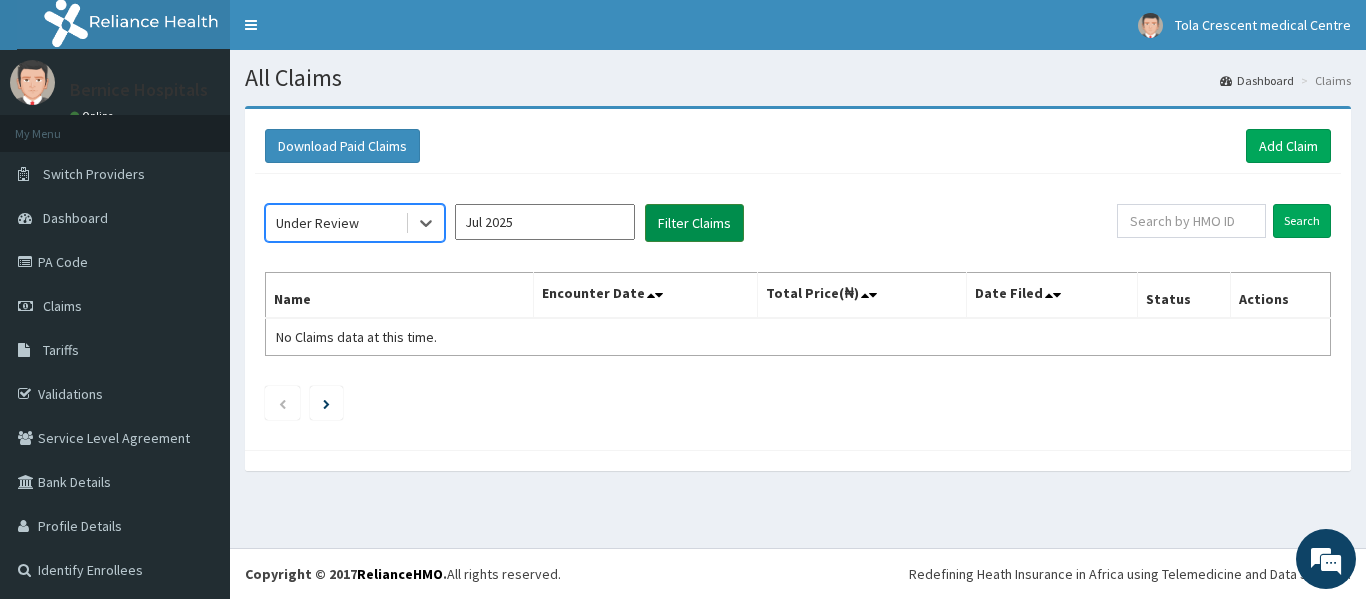 click on "Filter Claims" at bounding box center (694, 223) 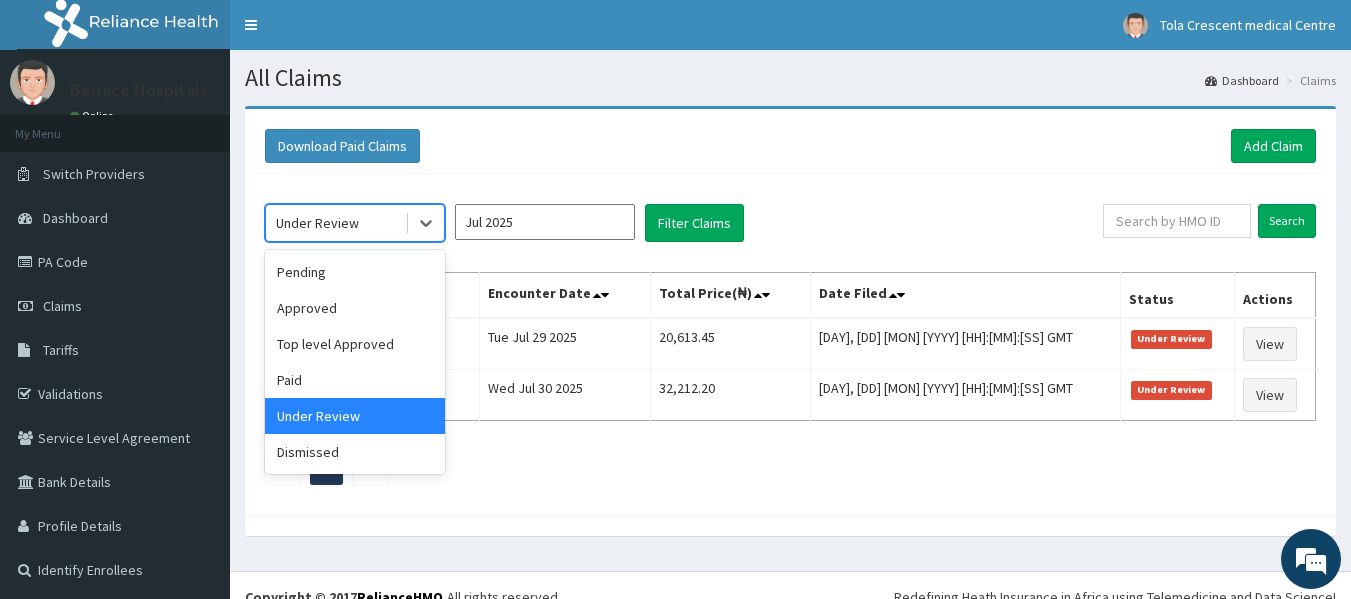 drag, startPoint x: 362, startPoint y: 212, endPoint x: 362, endPoint y: 231, distance: 19 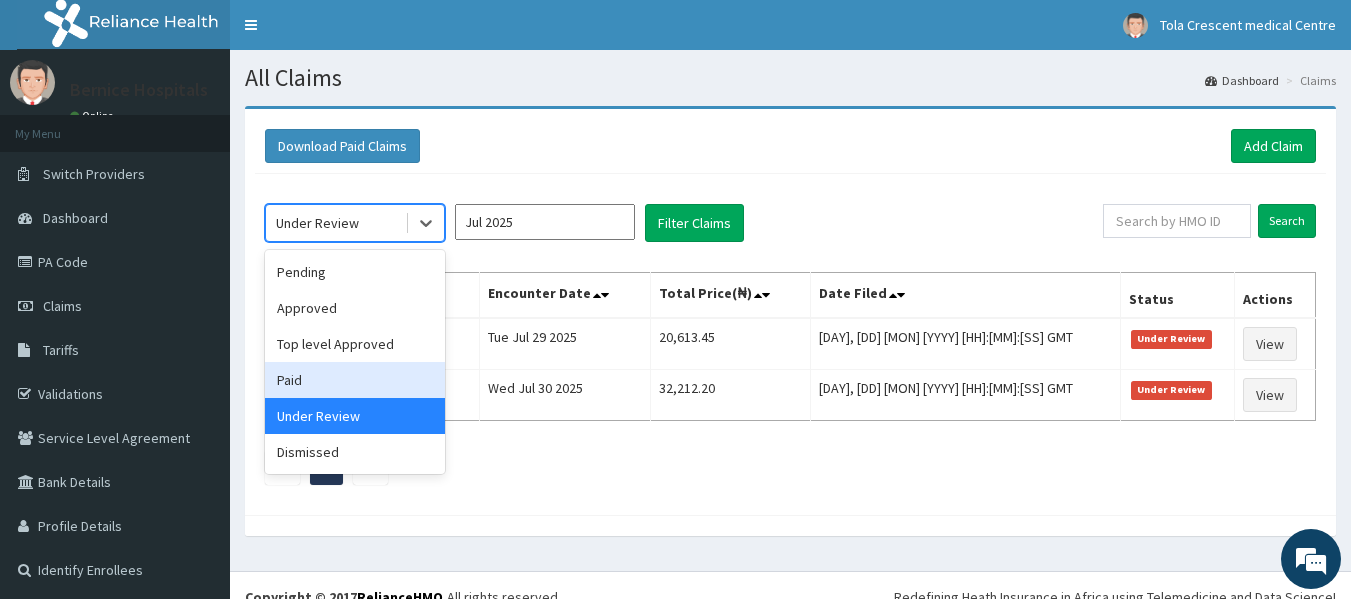 click on "Paid" at bounding box center [355, 380] 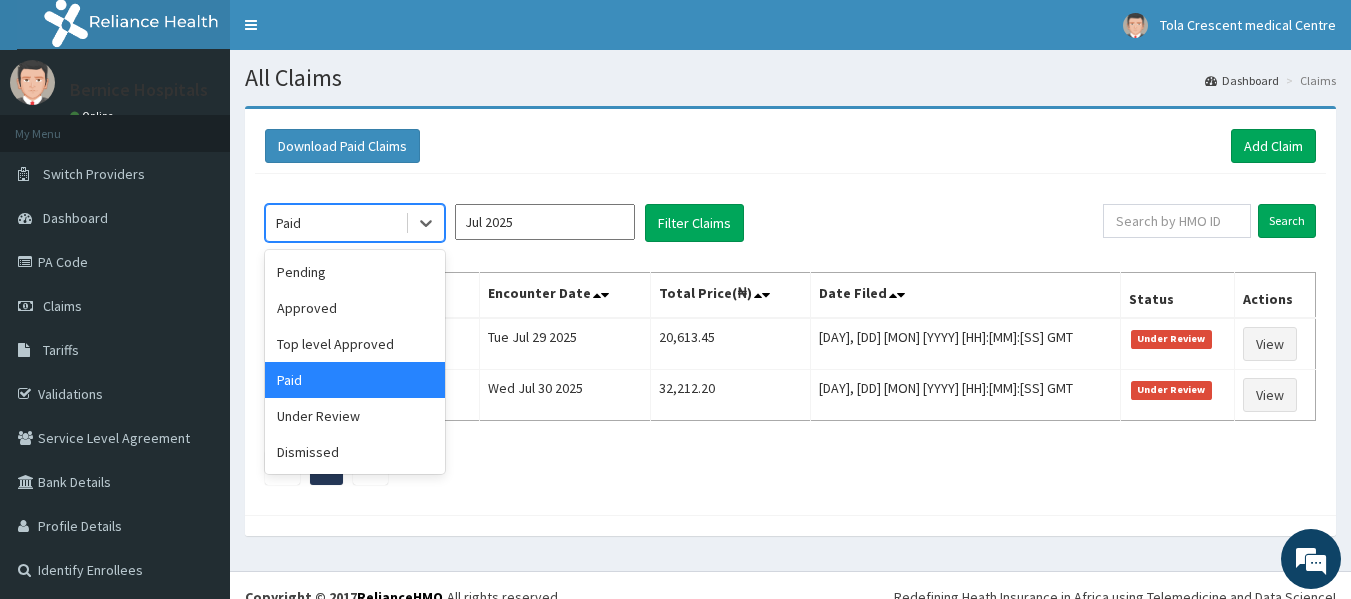 click on "Paid" at bounding box center [335, 223] 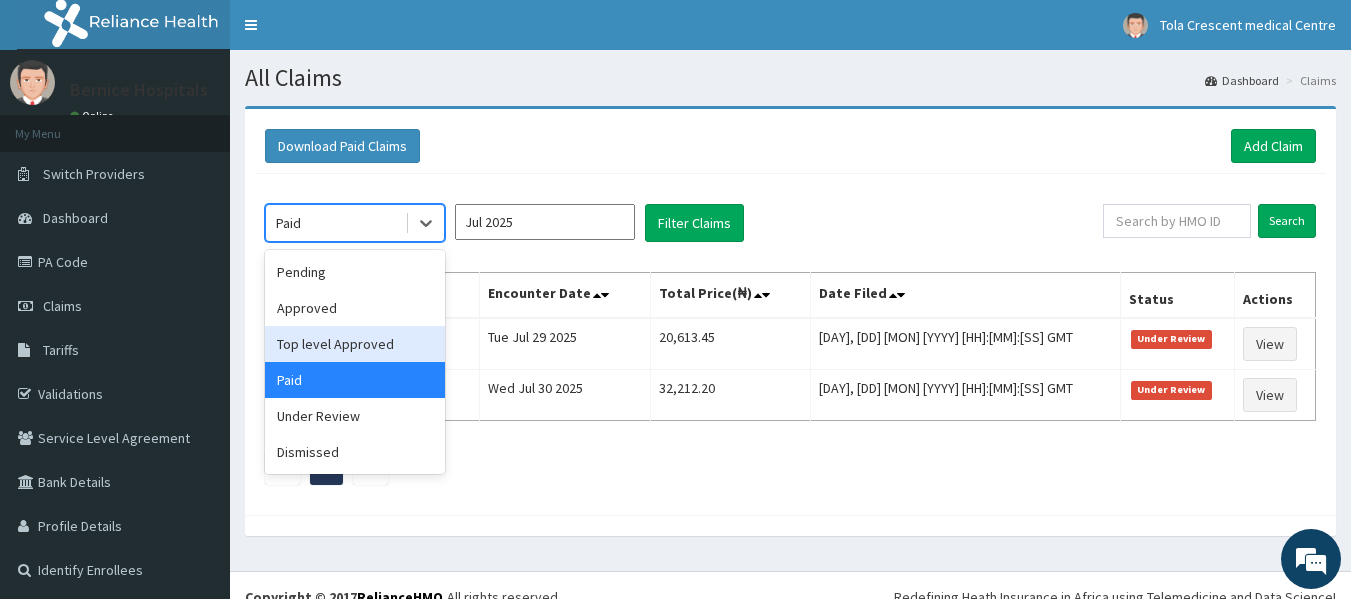 click on "Top level Approved" at bounding box center [355, 344] 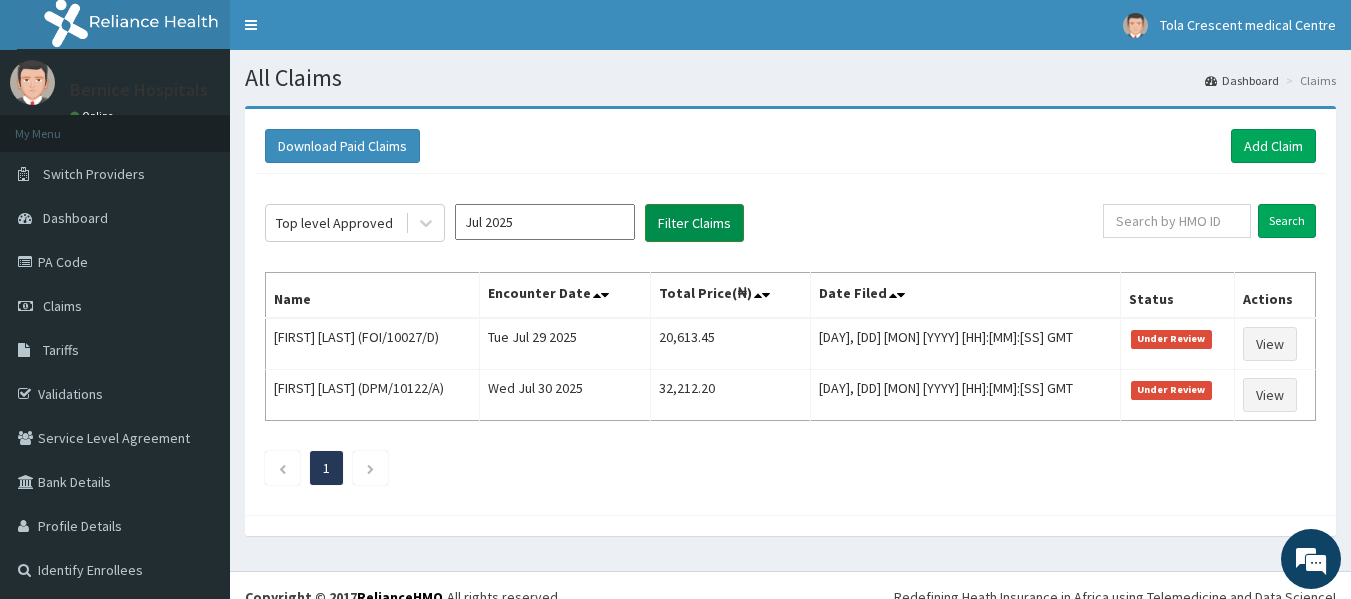 click on "Filter Claims" at bounding box center [694, 223] 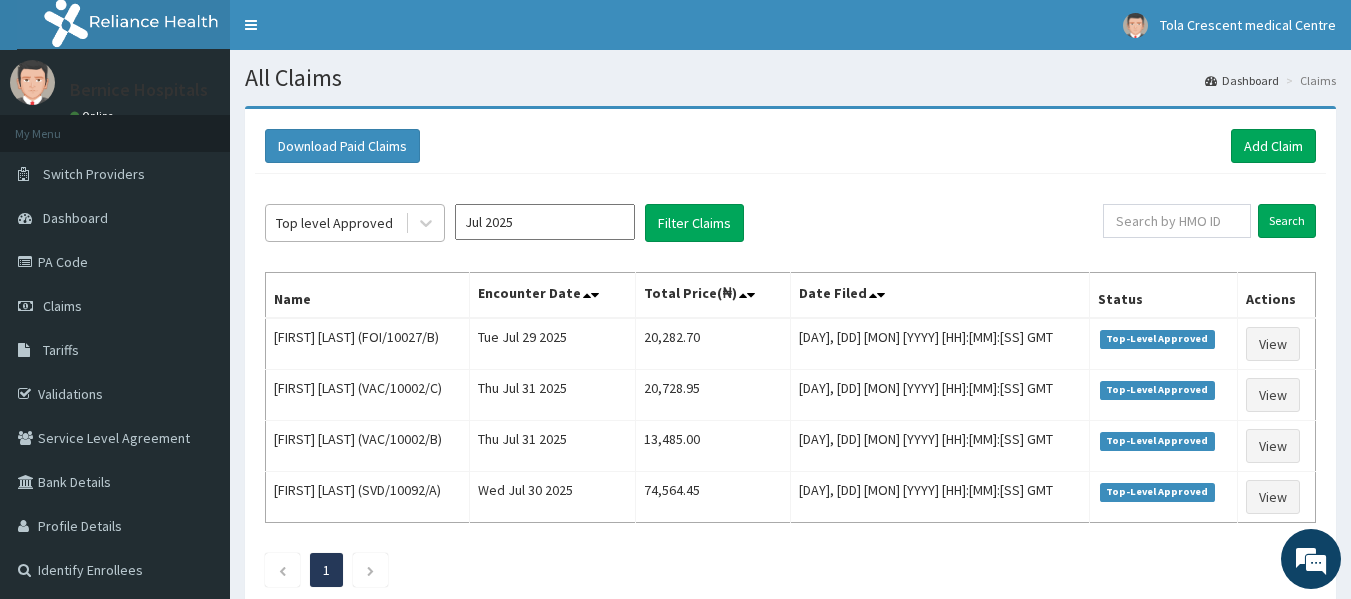 click on "Top level Approved" at bounding box center [335, 223] 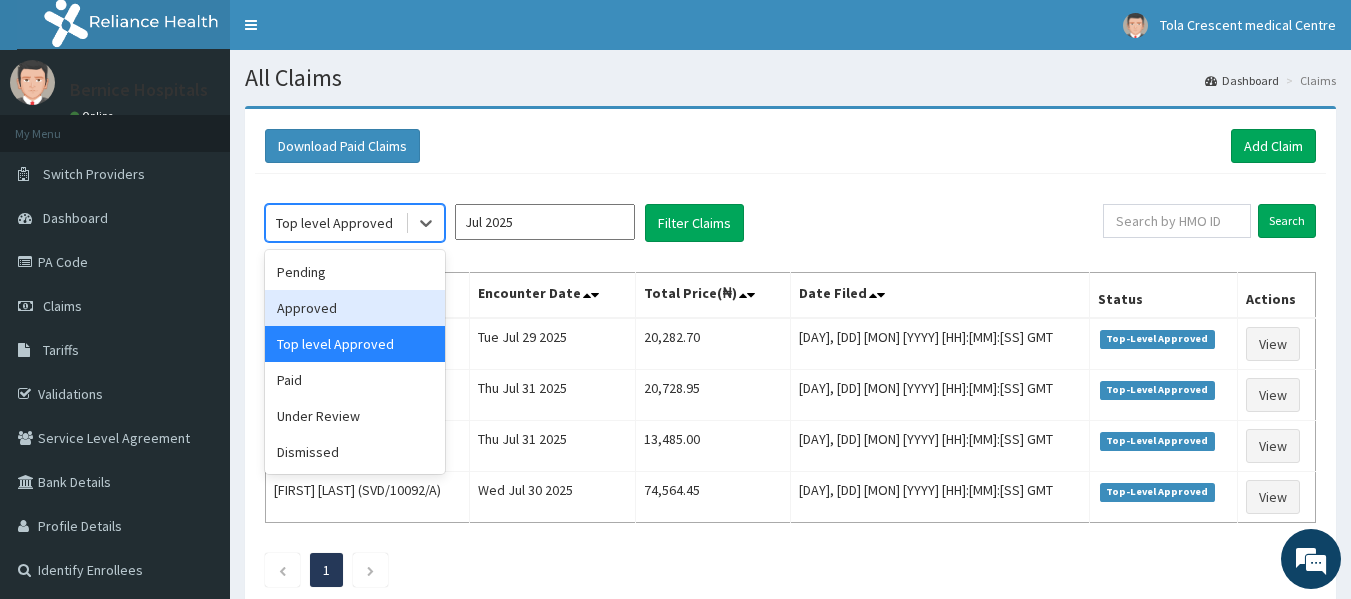 click on "Approved" at bounding box center (355, 308) 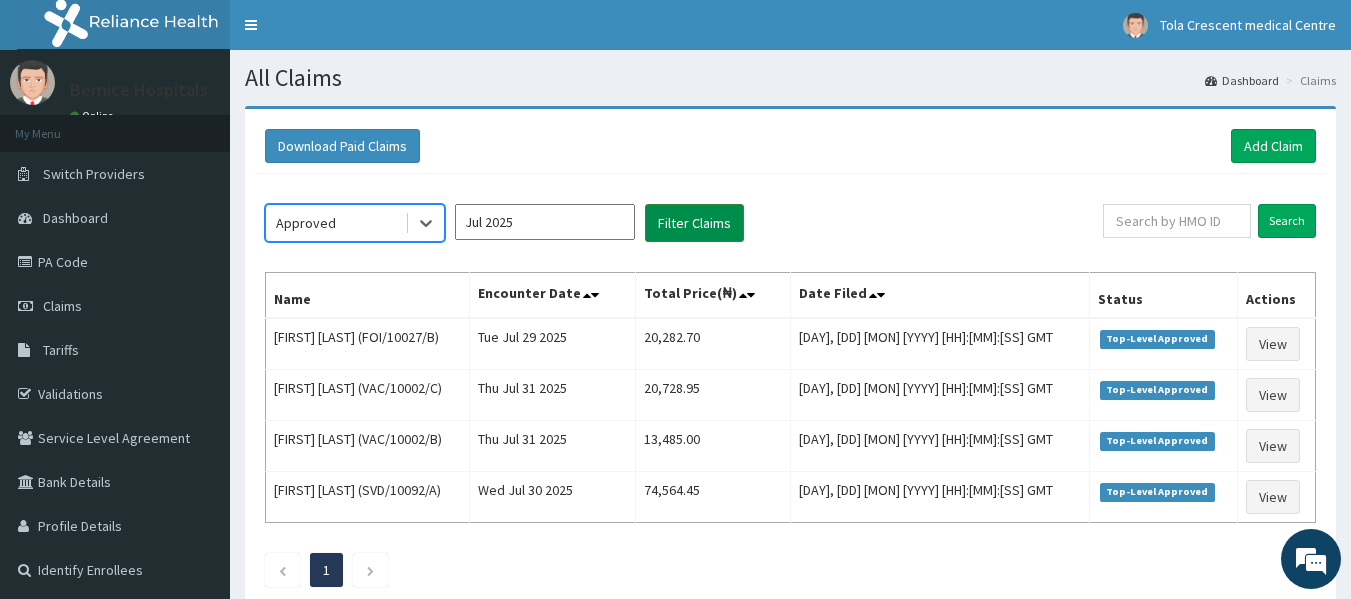 click on "Filter Claims" at bounding box center (694, 223) 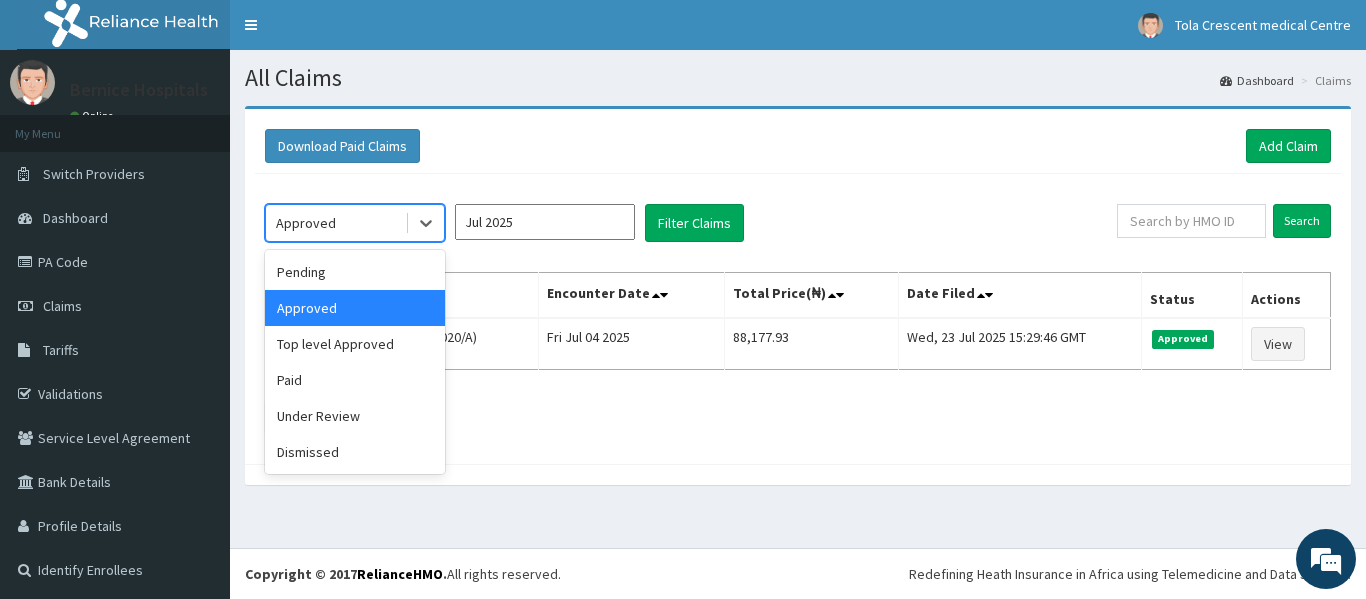 click on "Approved" at bounding box center (335, 223) 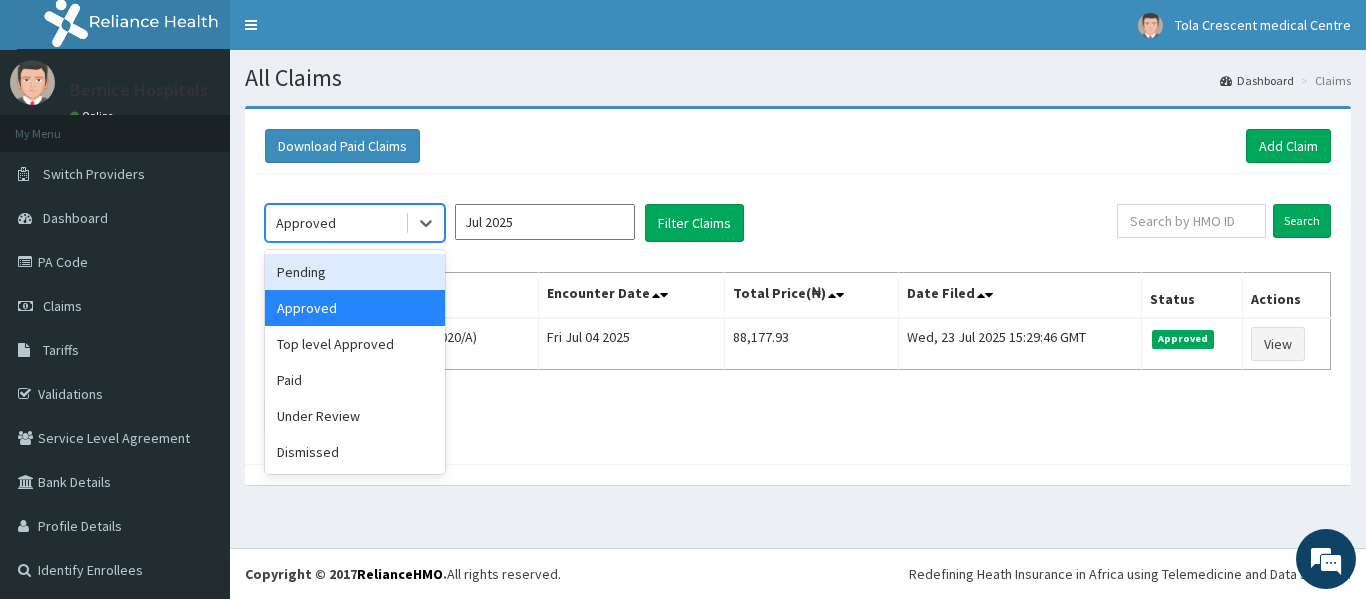 click on "Pending" at bounding box center [355, 272] 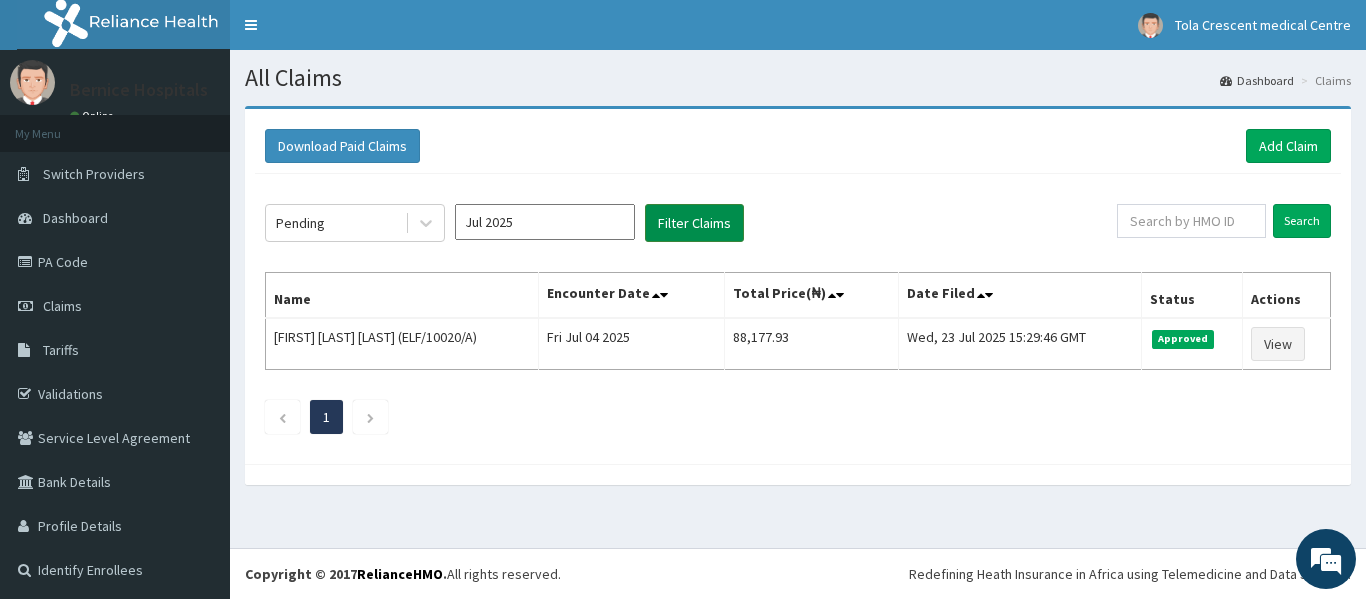click on "Filter Claims" at bounding box center (694, 223) 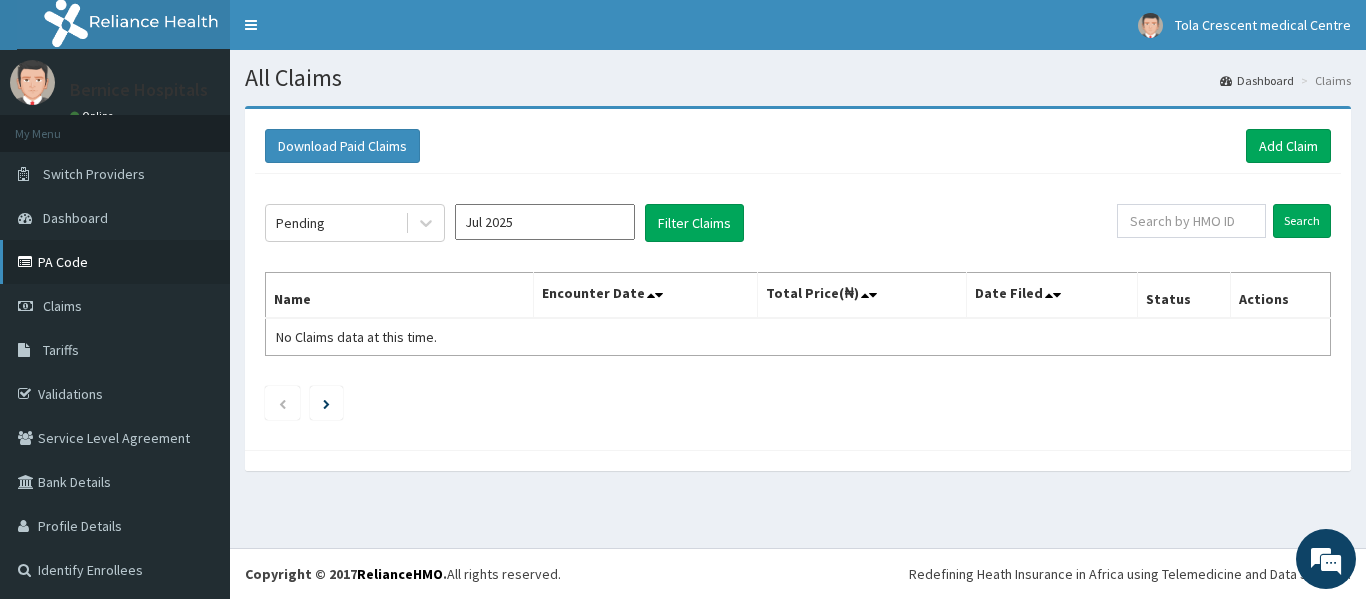 click on "PA Code" at bounding box center (115, 262) 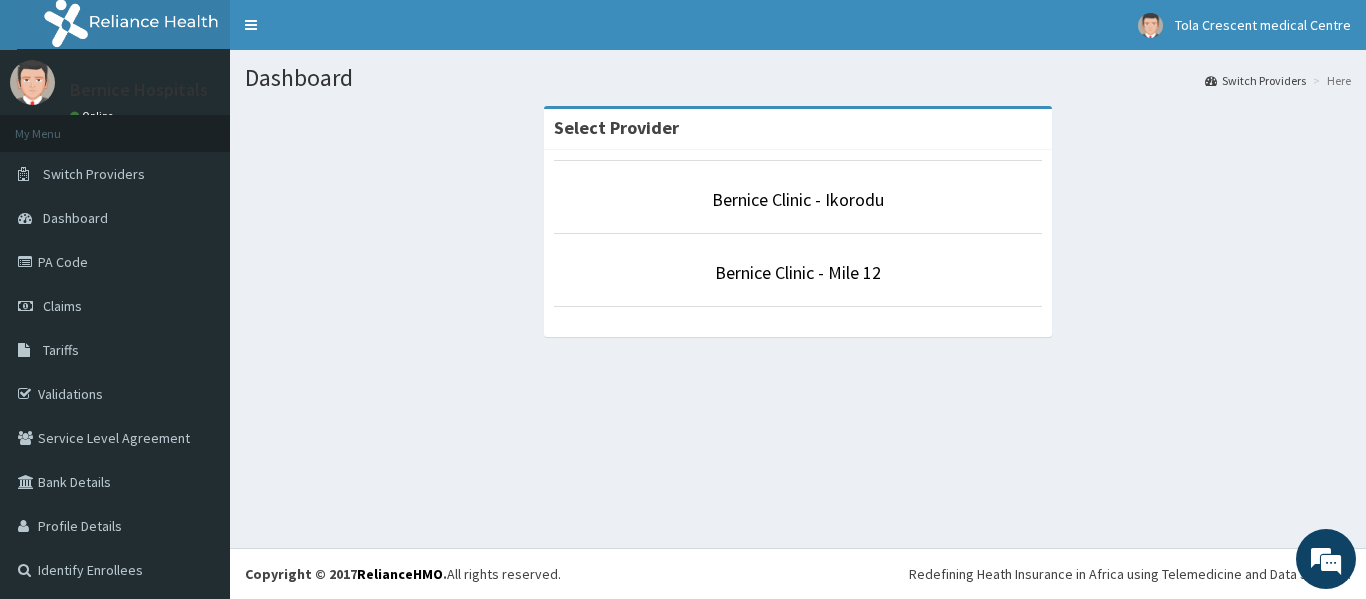 scroll, scrollTop: 0, scrollLeft: 0, axis: both 